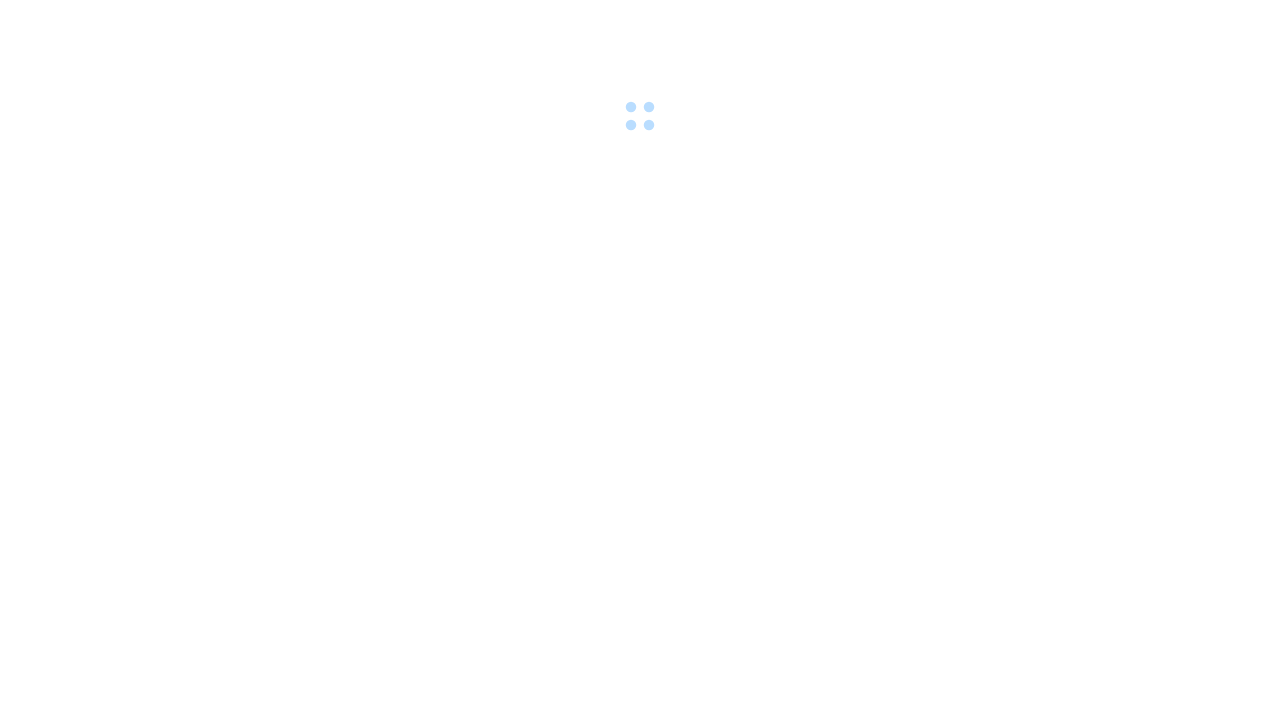 scroll, scrollTop: 0, scrollLeft: 0, axis: both 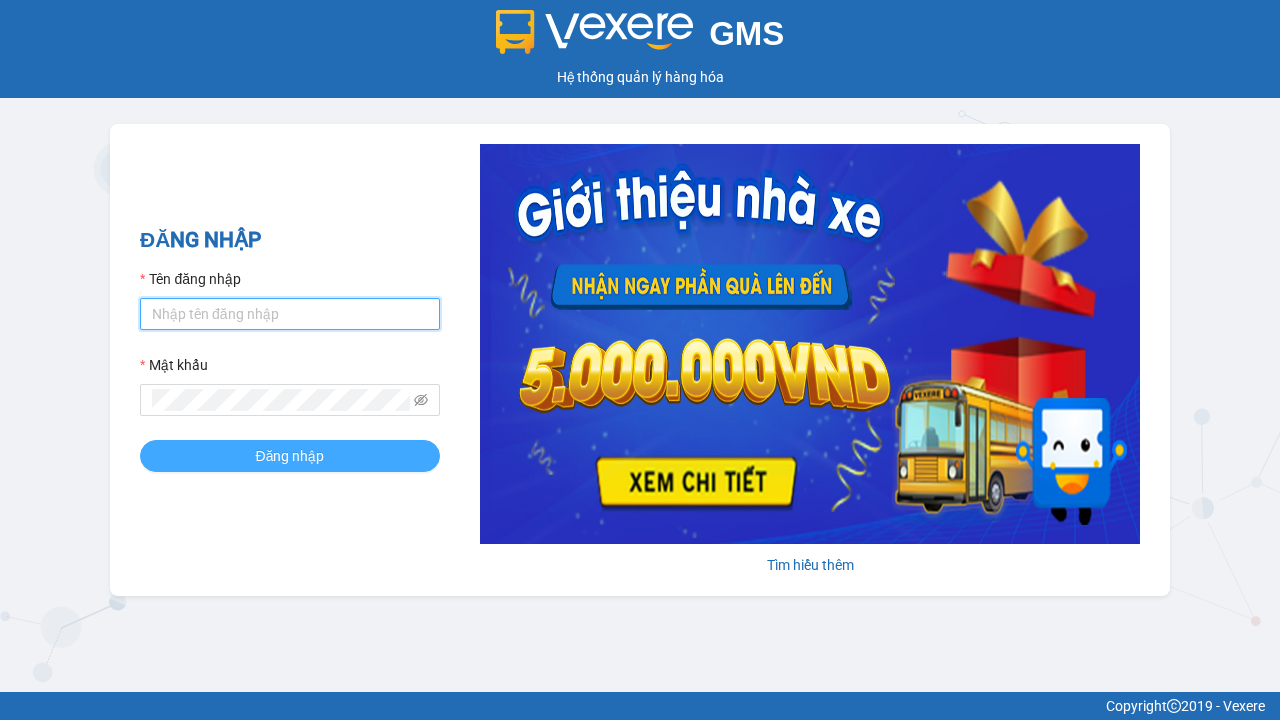 click on "Tên đăng nhập" at bounding box center [290, 314] 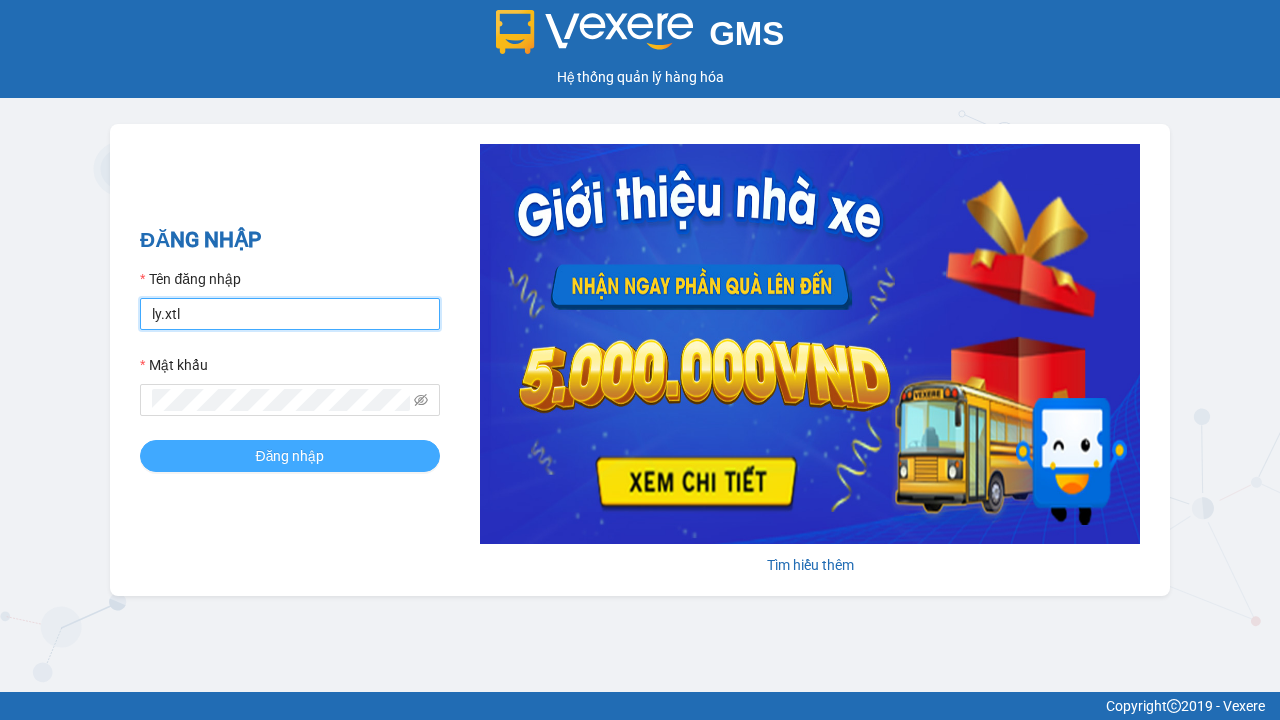 type on "ly.xtl" 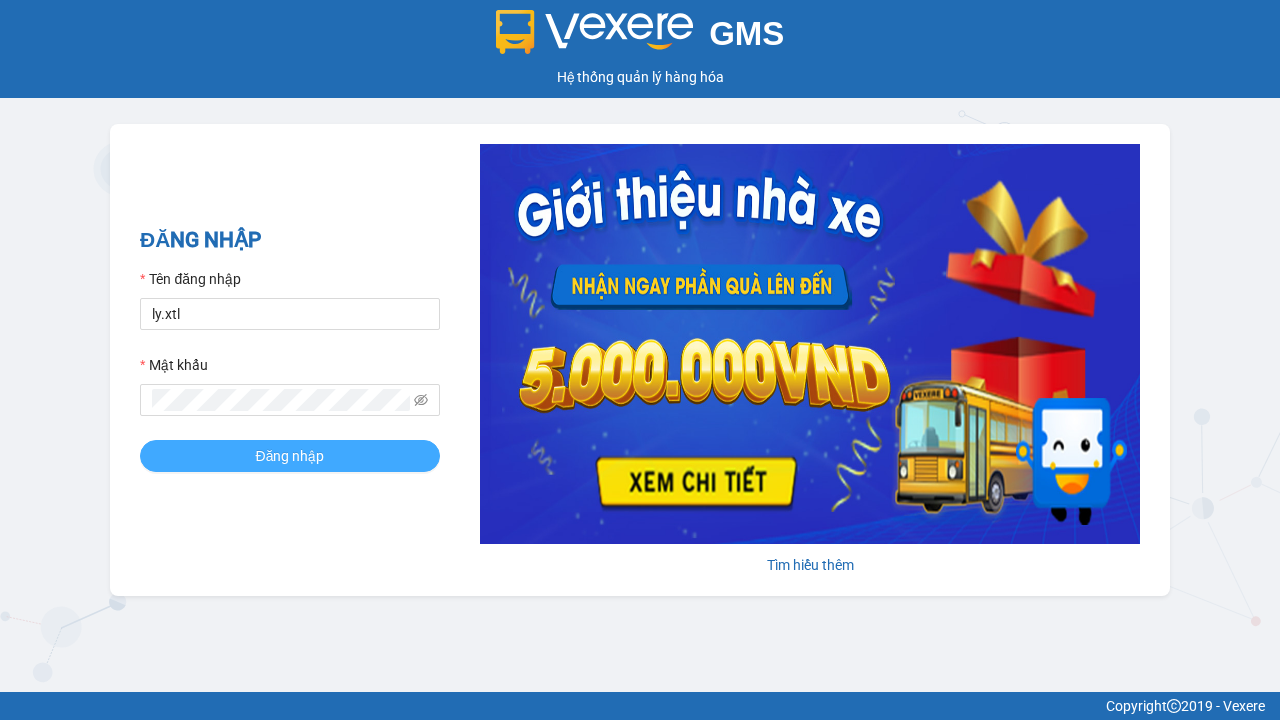 click on "Đăng nhập" at bounding box center [290, 456] 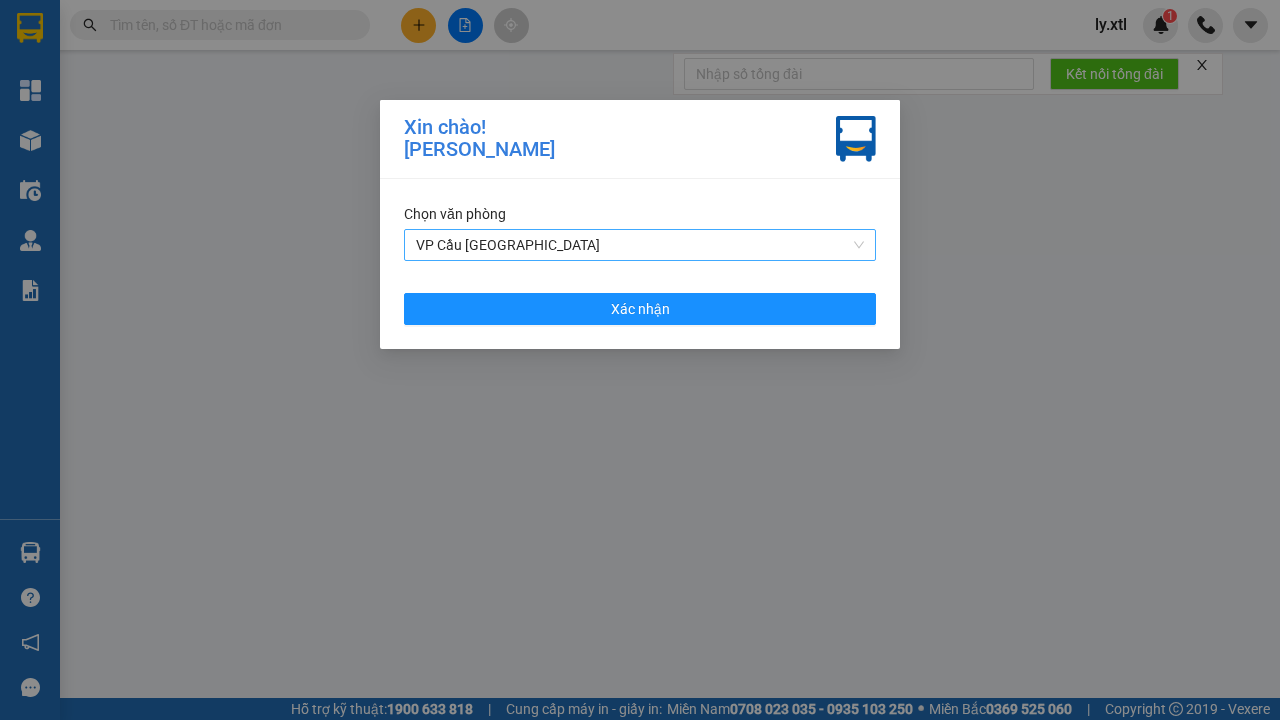 click on "VP Cầu [GEOGRAPHIC_DATA]" at bounding box center [640, 245] 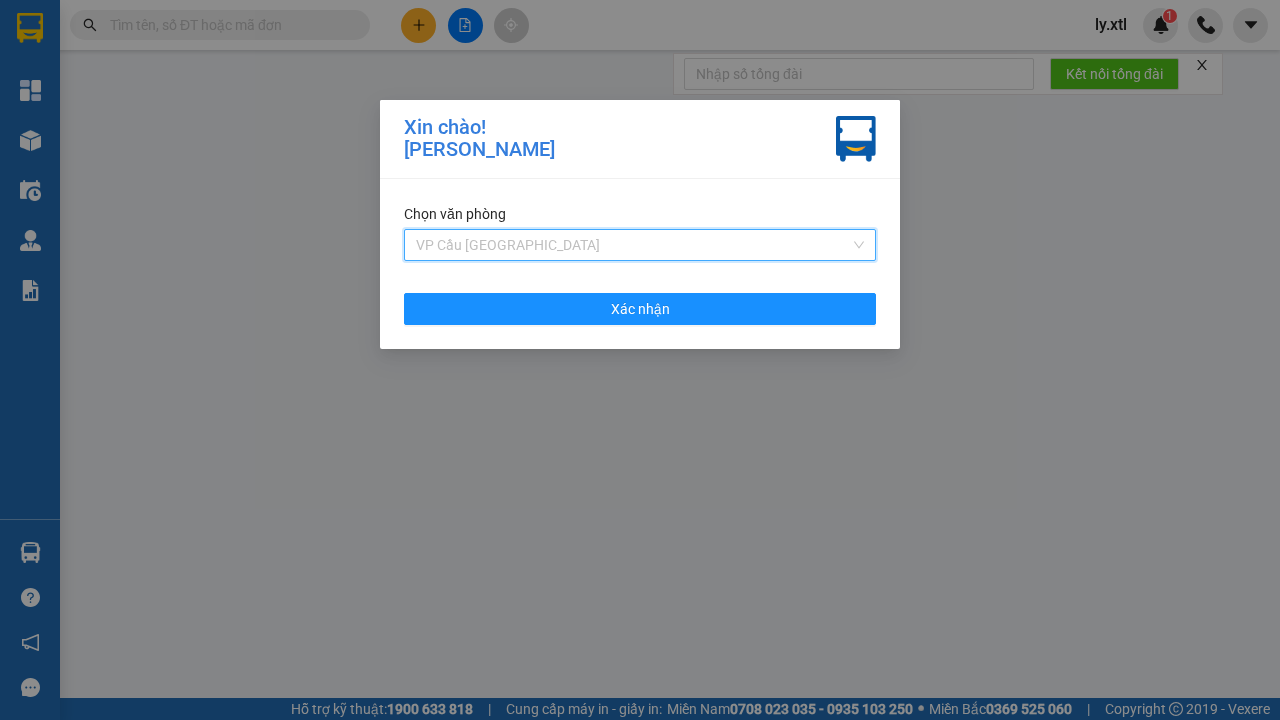 click on "VP Cầu [GEOGRAPHIC_DATA]" at bounding box center (640, 285) 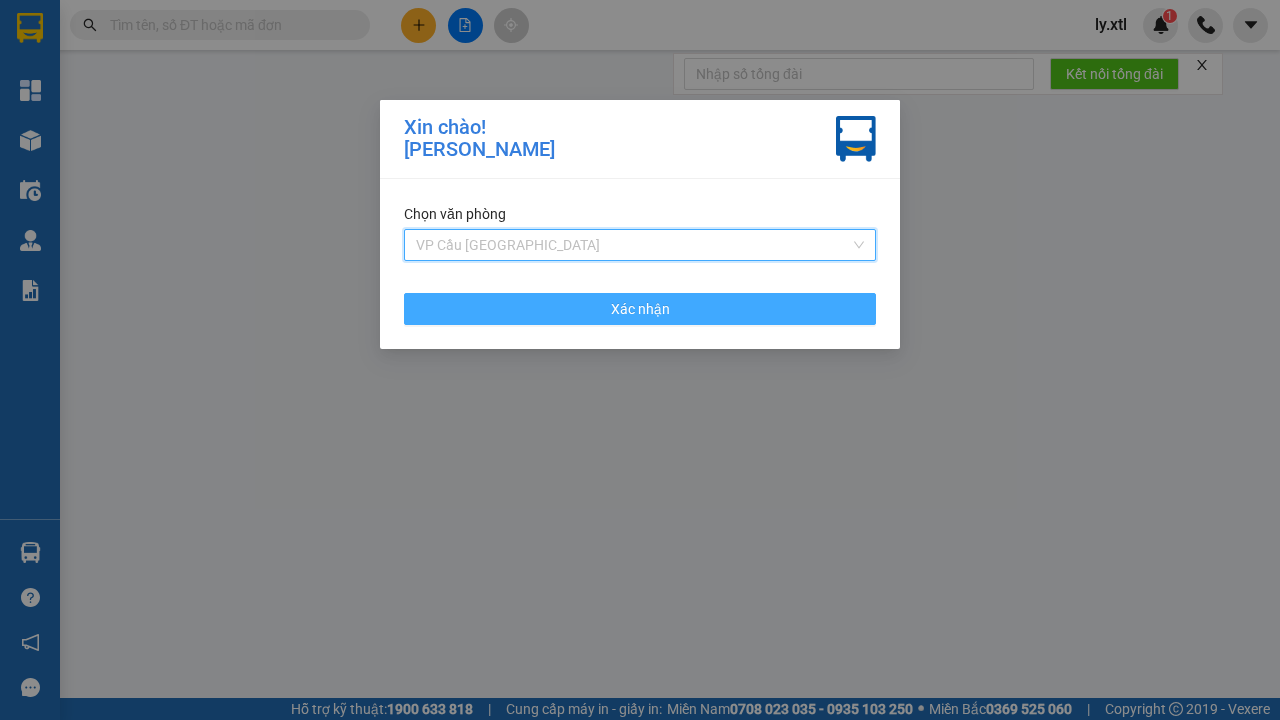 click on "Xác nhận" at bounding box center (640, 309) 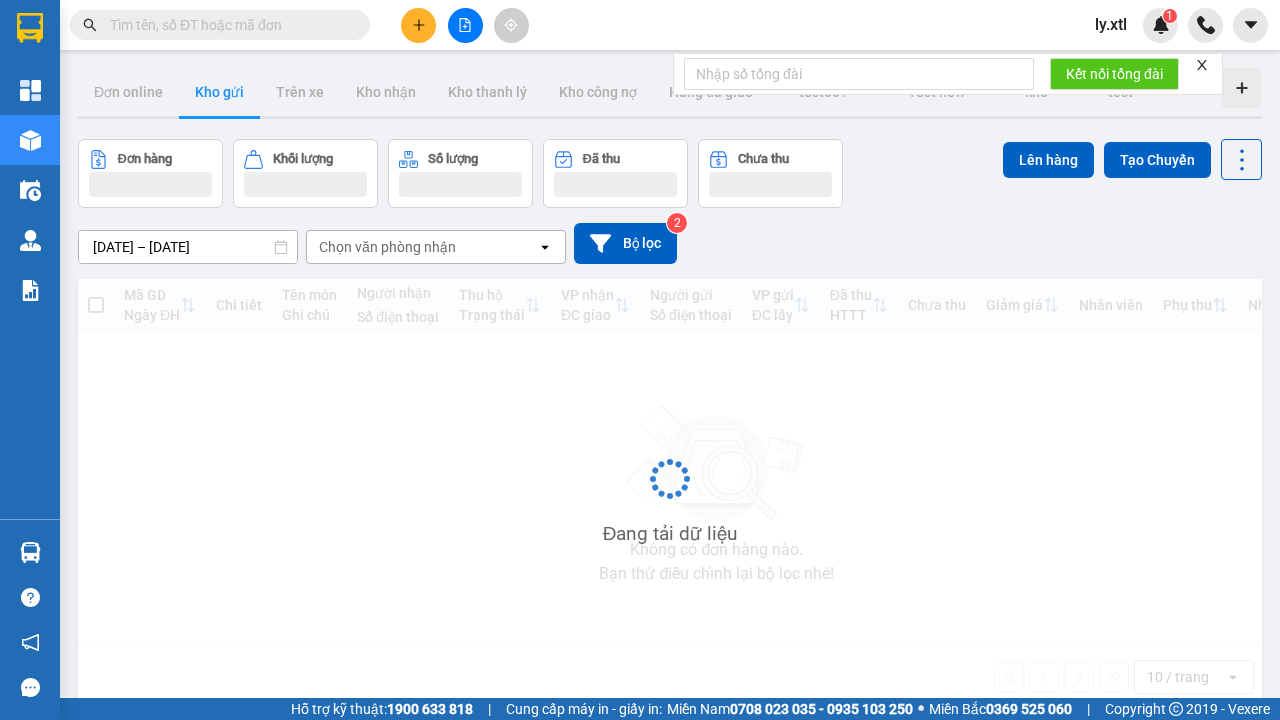 click 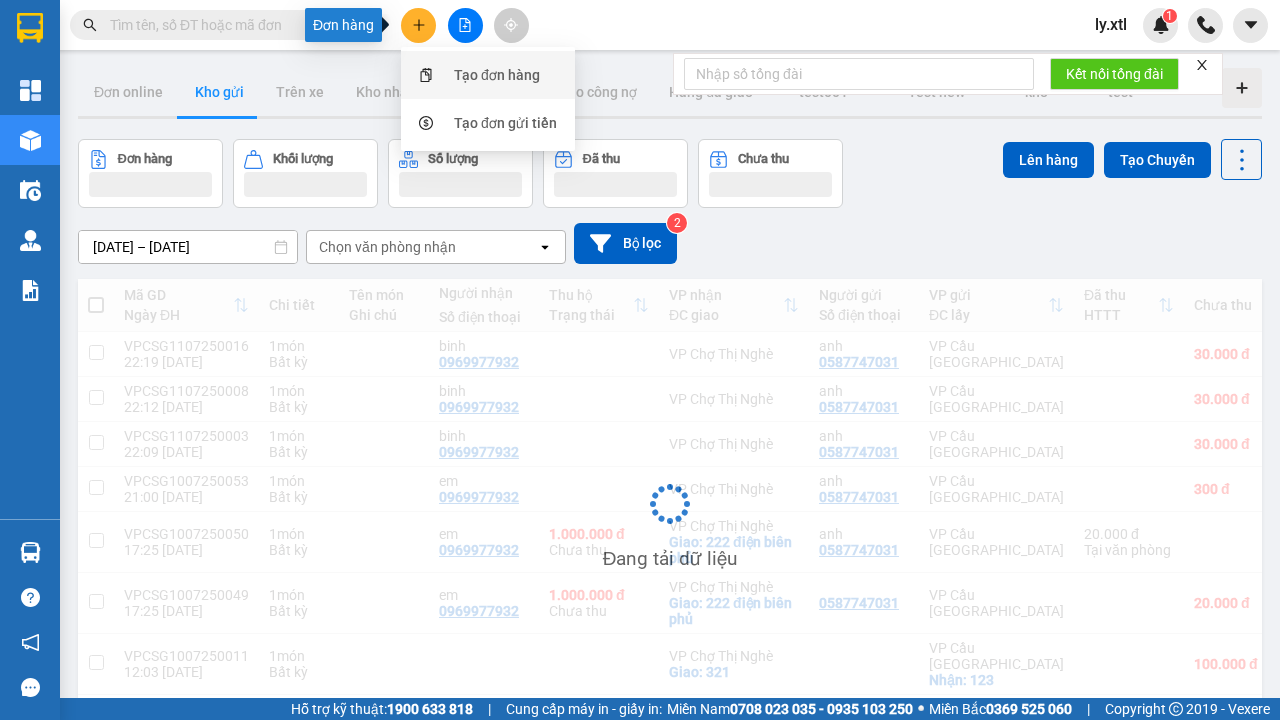 click on "Tạo đơn hàng" at bounding box center (497, 75) 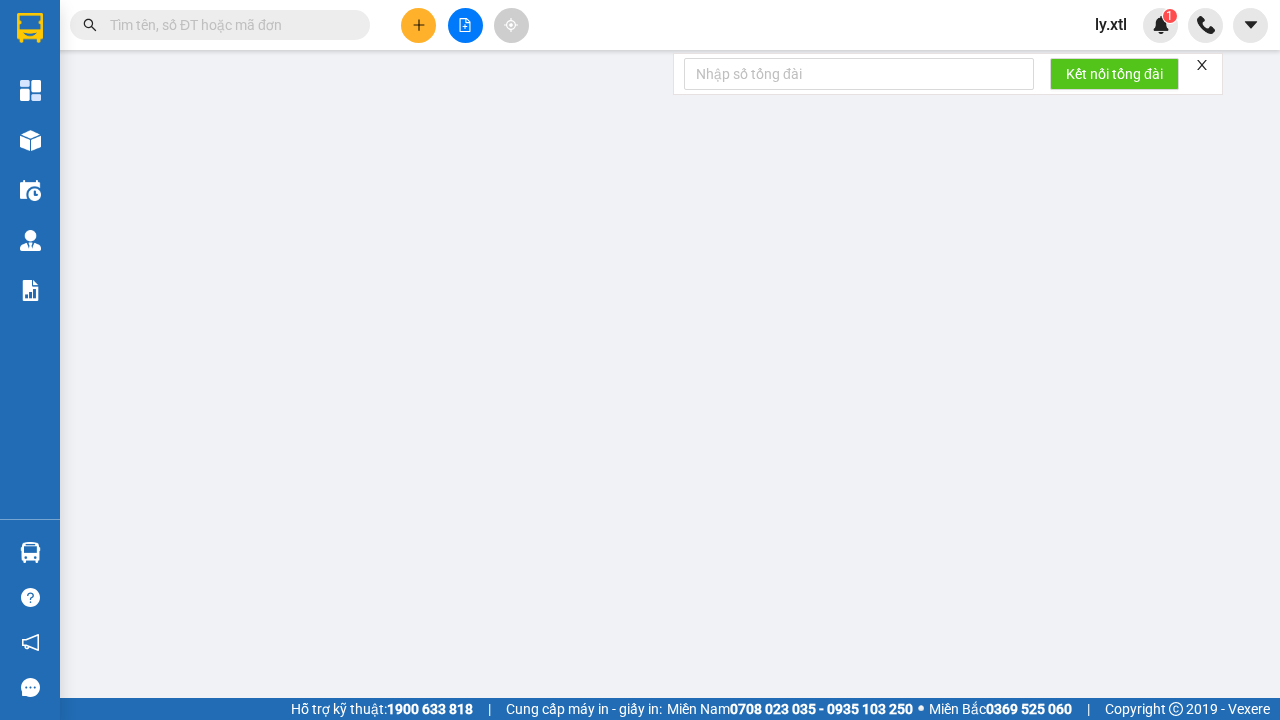 click on "SĐT Người Gửi" at bounding box center [174, 277] 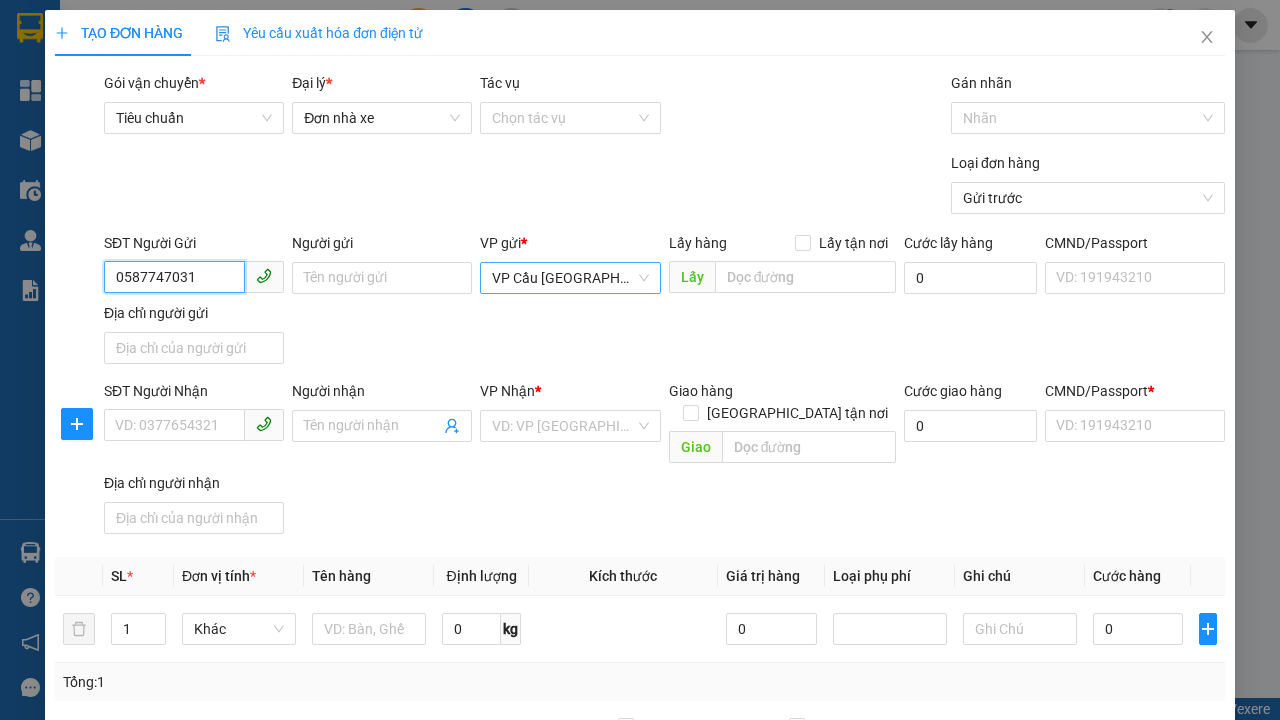 type on "0587747031" 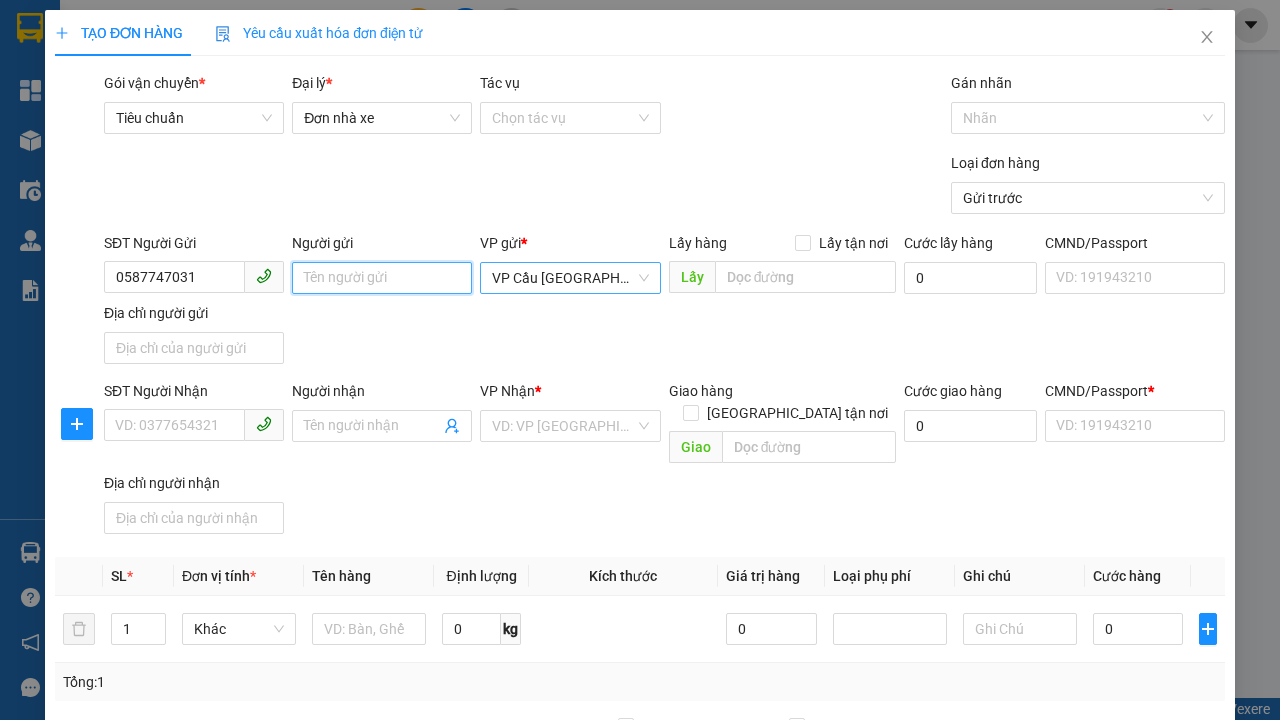click on "Người gửi" at bounding box center (382, 278) 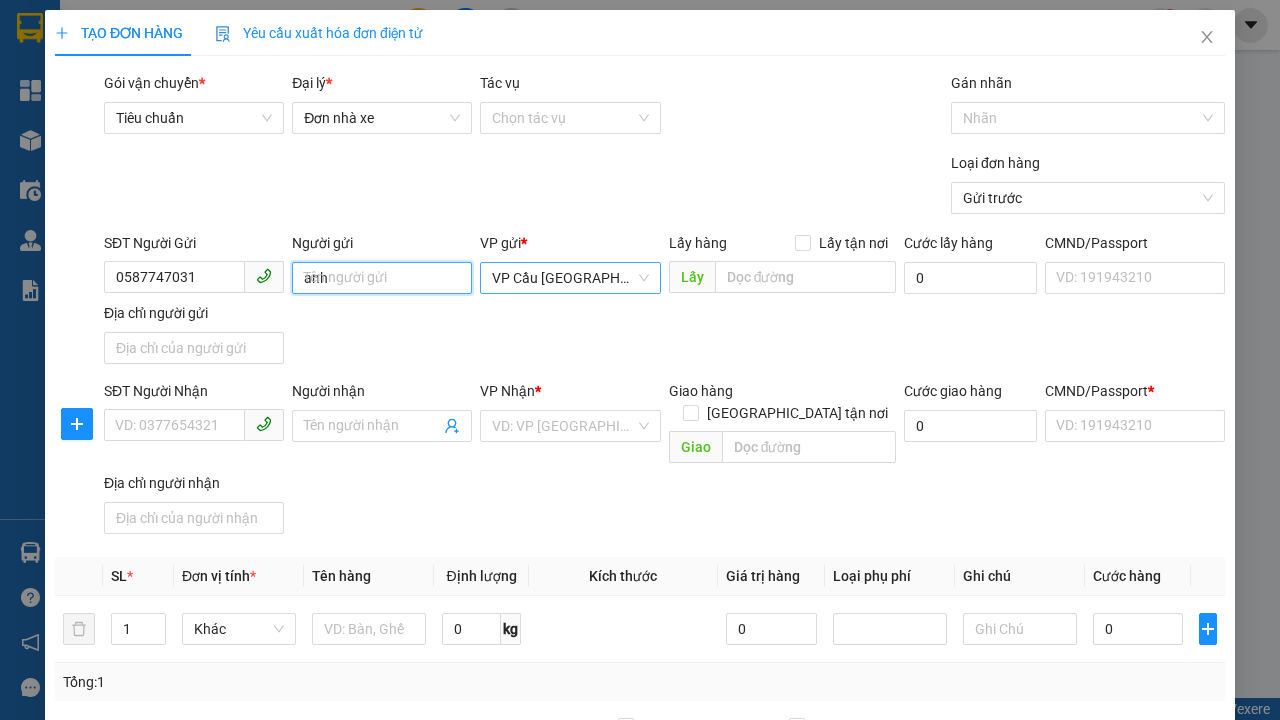 click on "VP Cầu [GEOGRAPHIC_DATA]" at bounding box center [570, 278] 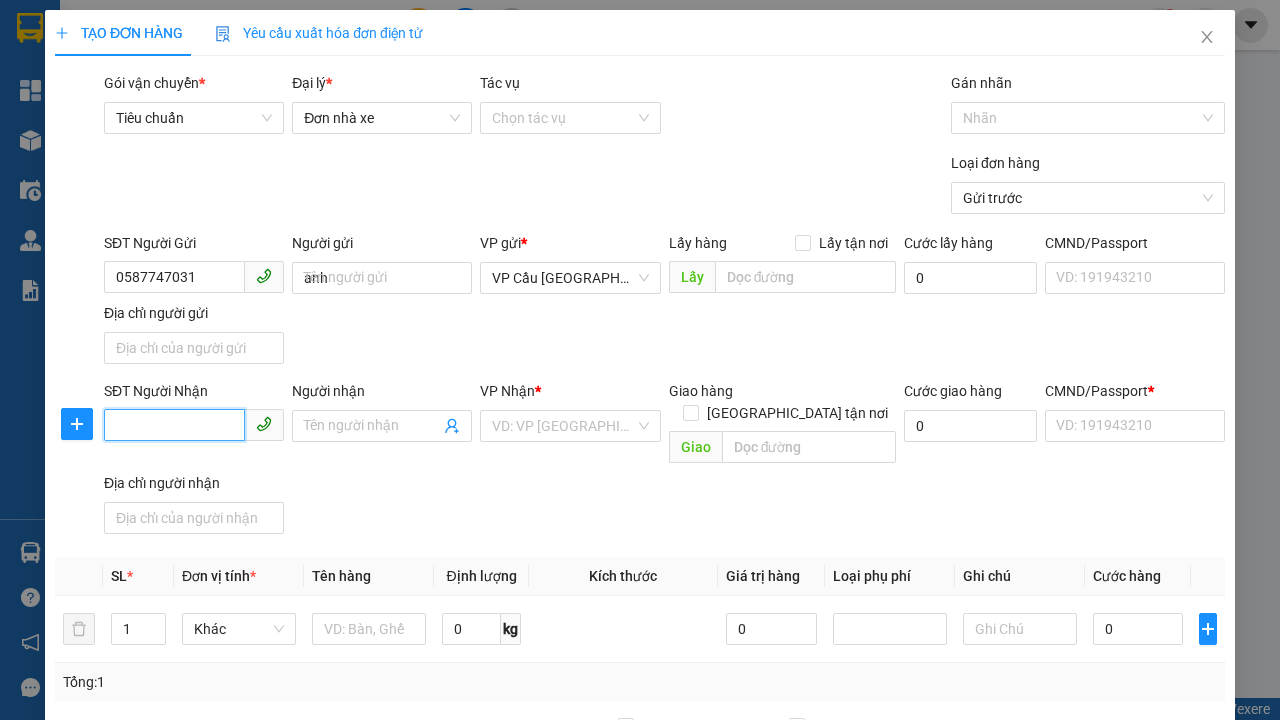 click on "SĐT Người Nhận" at bounding box center (174, 425) 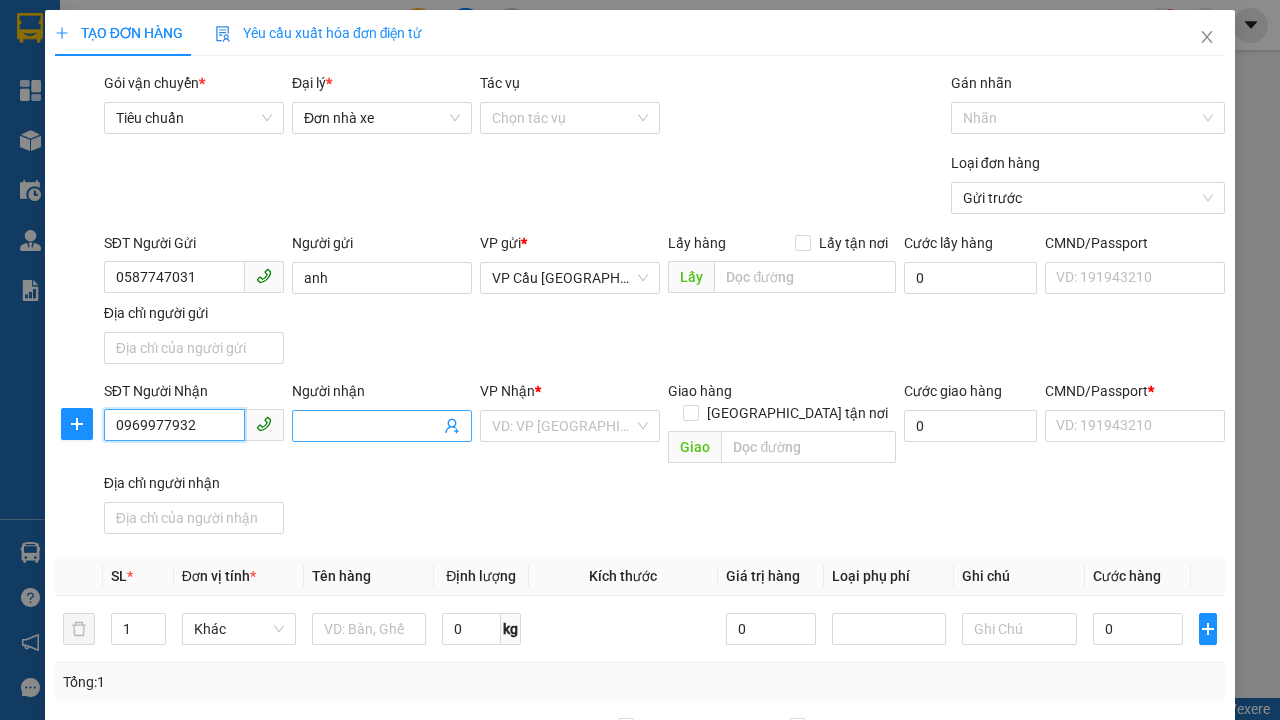 type on "0969977932" 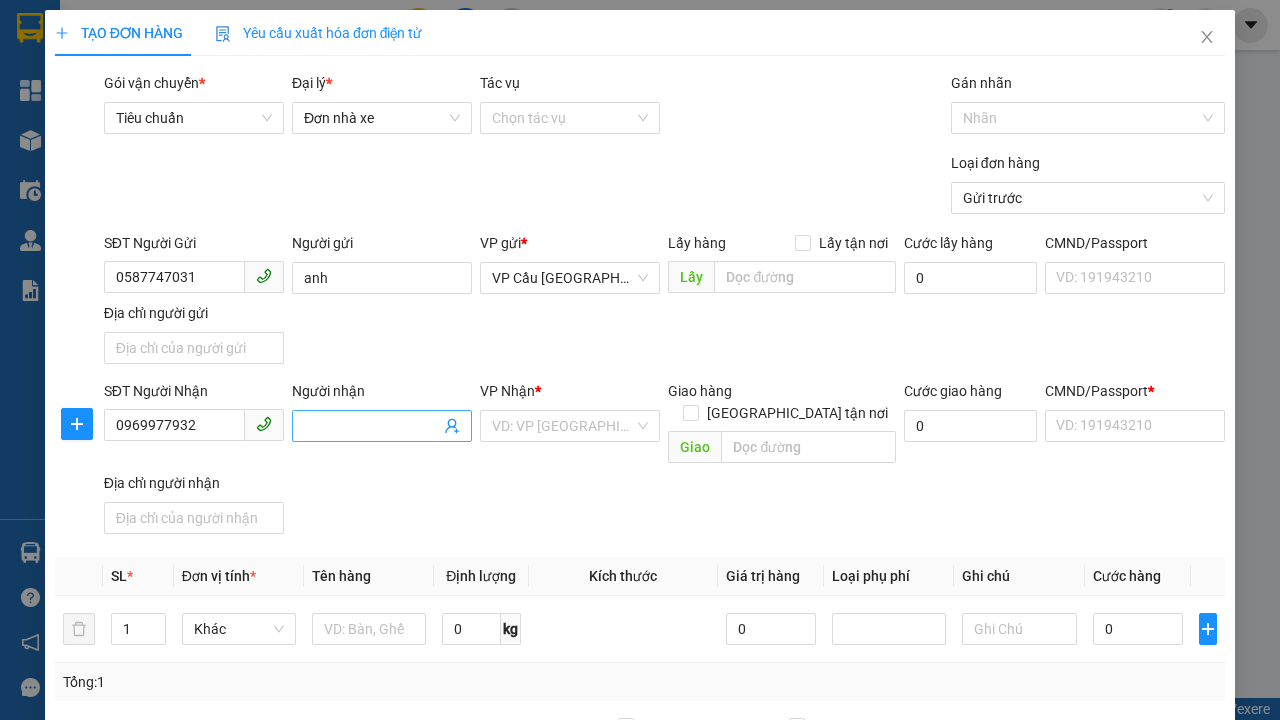 click on "Người nhận" at bounding box center (372, 426) 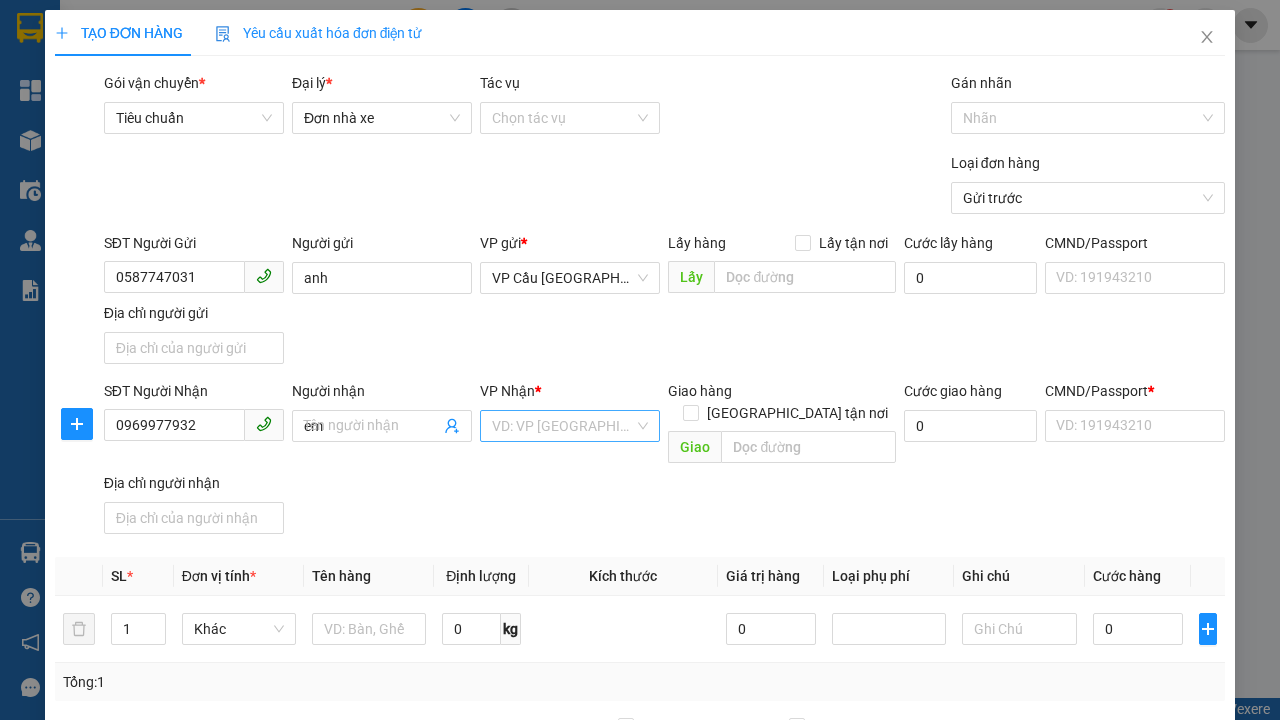 type on "em" 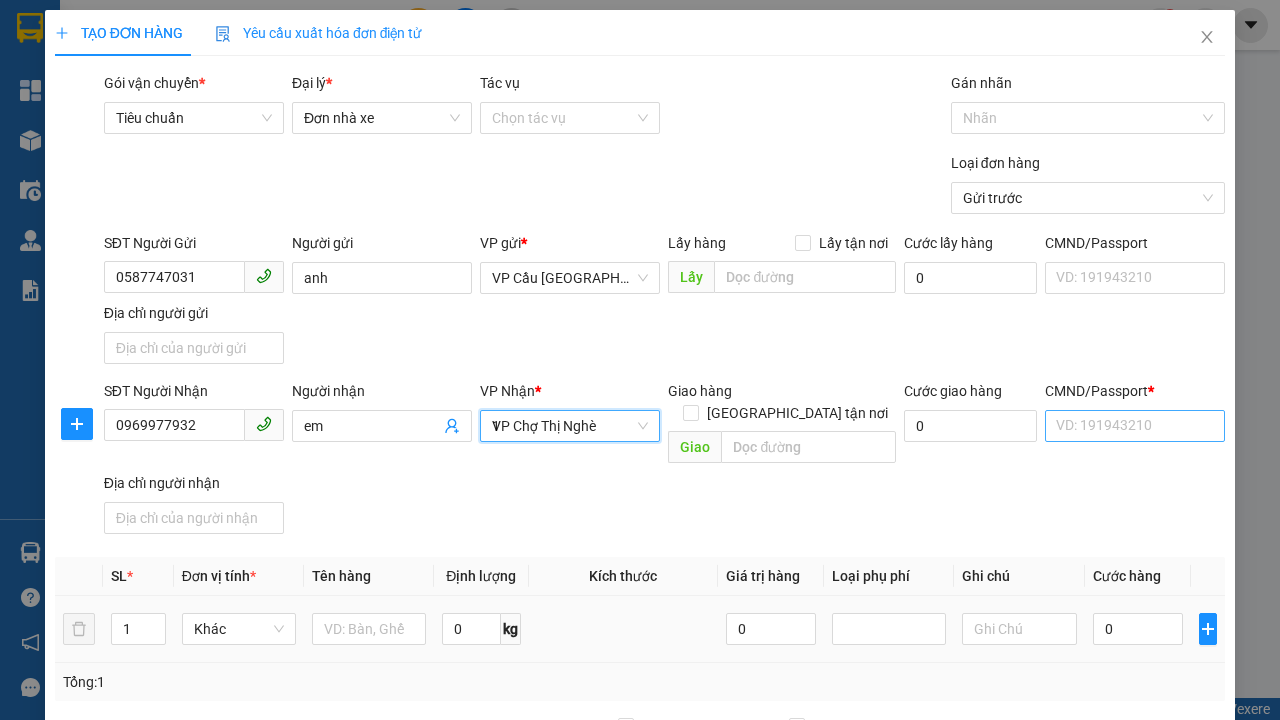 type on "1" 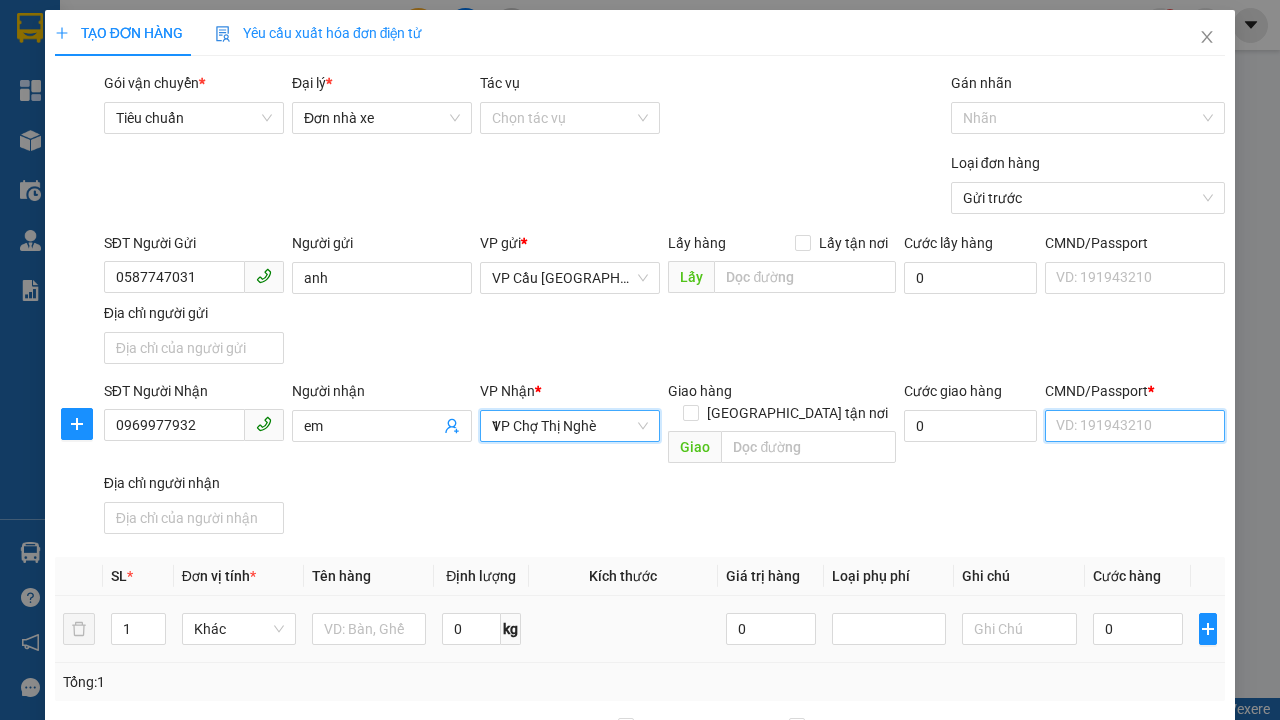 click on "CMND/Passport  *" at bounding box center (1135, 426) 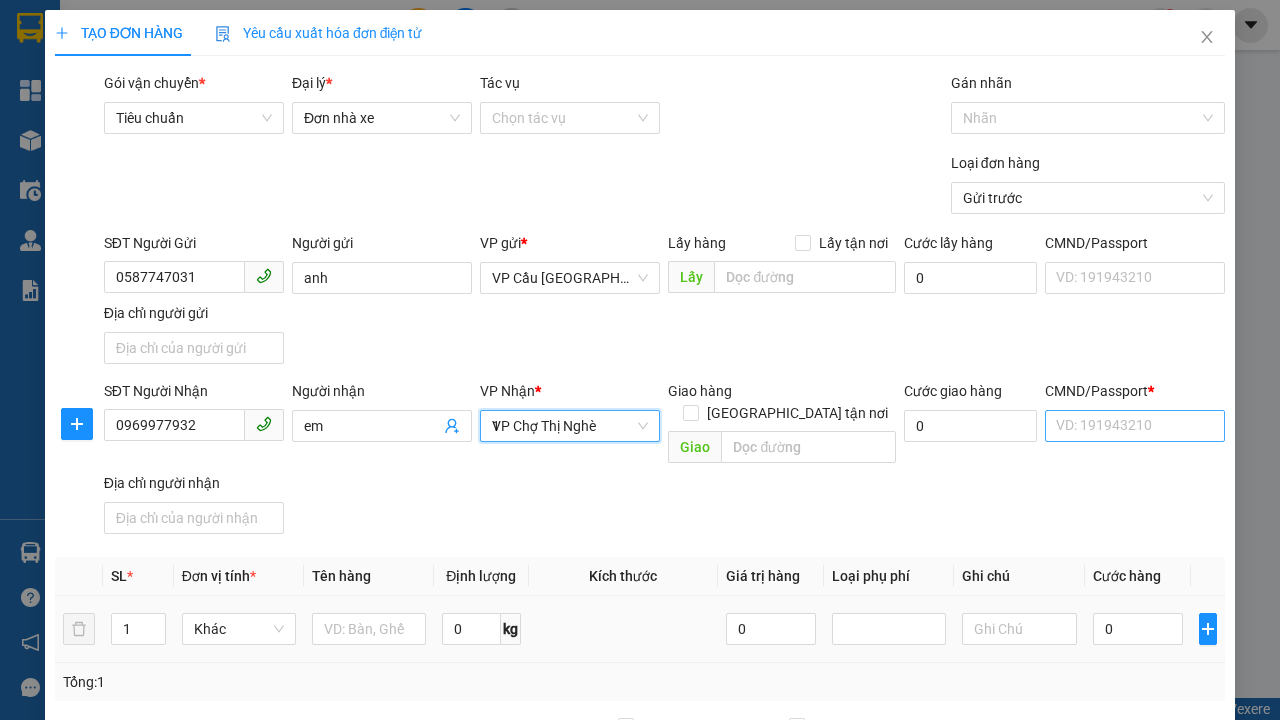click on "SĐT Người Gửi 0587747031 Người gửi anh VP gửi  * VP Cầu [GEOGRAPHIC_DATA] Lấy hàng Lấy tận nơi Lấy Cước lấy hàng 0 CMND/Passport VD: [PASSPORT] Địa chỉ người gửi" at bounding box center [664, 302] 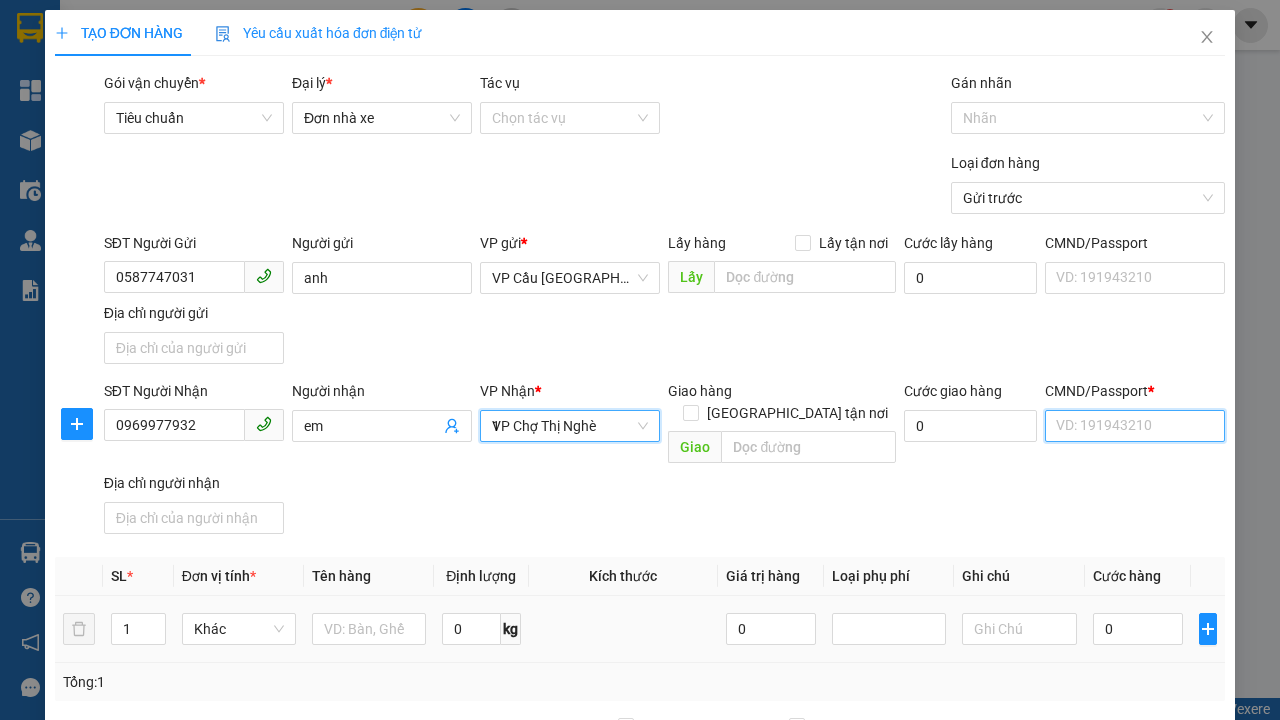 click on "CMND/Passport  *" at bounding box center [1135, 426] 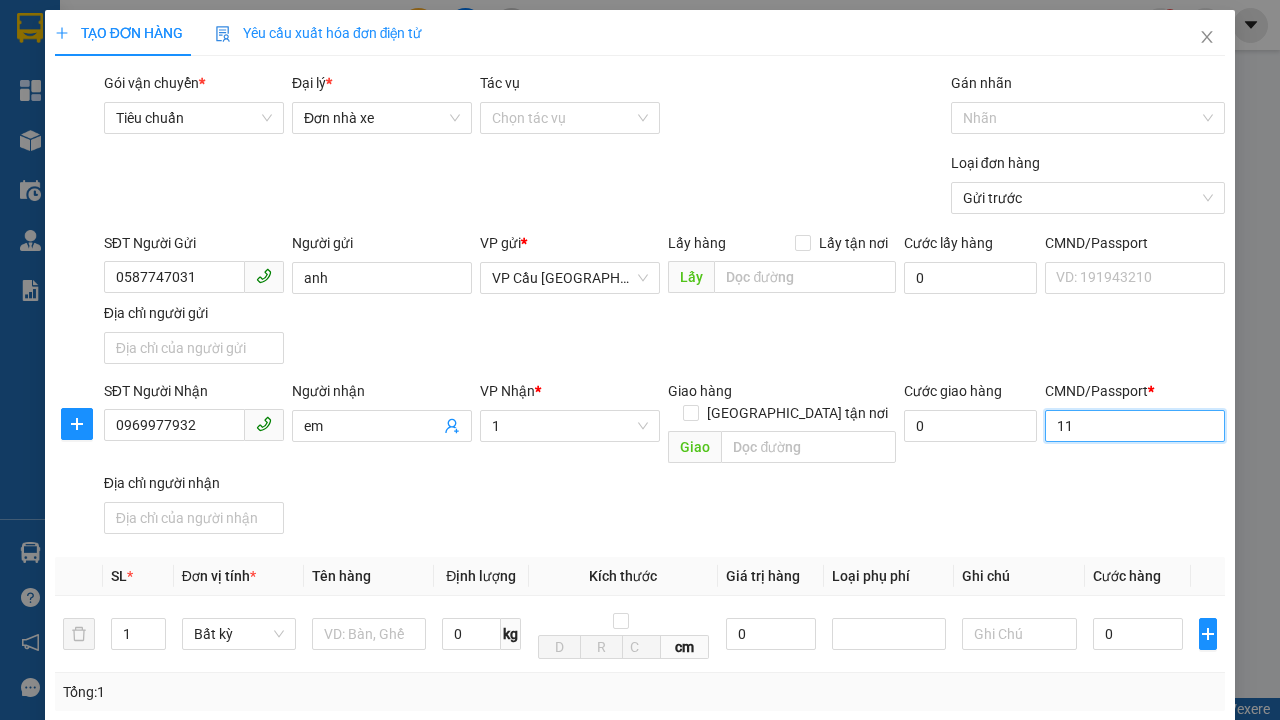 type on "11" 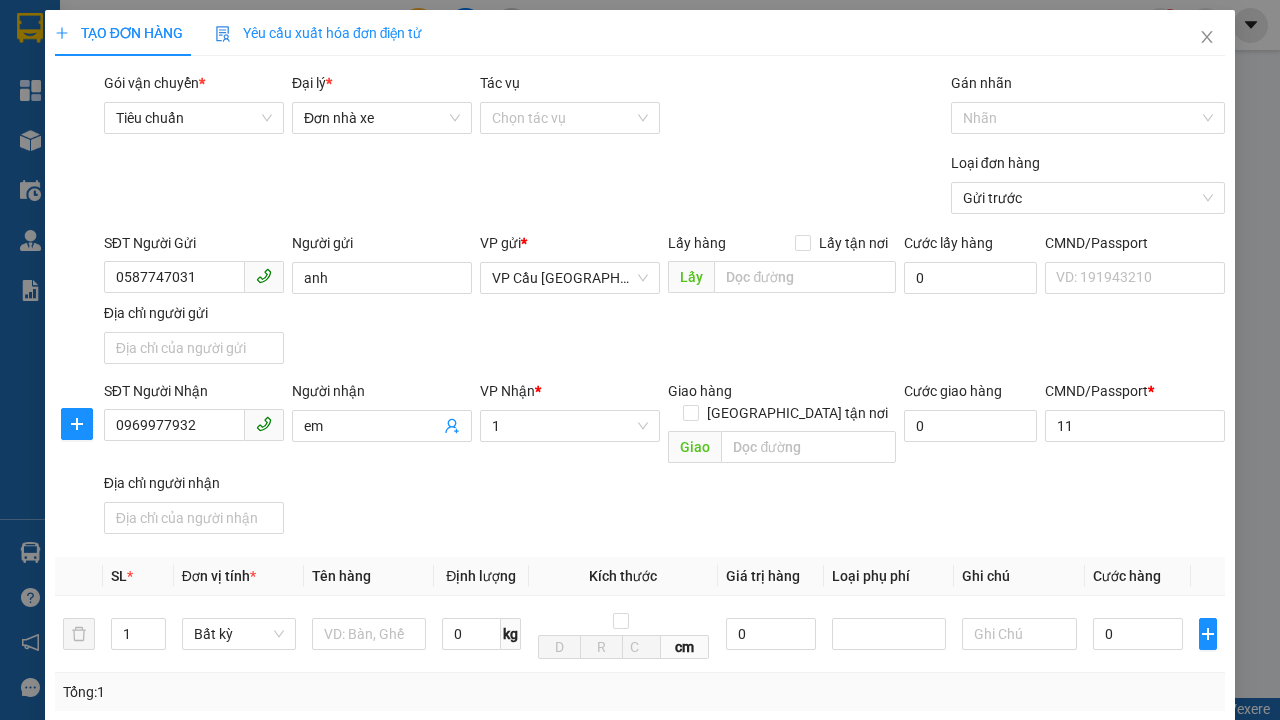 click on "SĐT Người Nhận 0969977932 Người nhận em VP Nhận  * 1 Giao hàng [GEOGRAPHIC_DATA] tận nơi Giao Cước giao hàng 0 CMND/Passport  * 11 11 Địa chỉ người nhận" at bounding box center (664, 461) 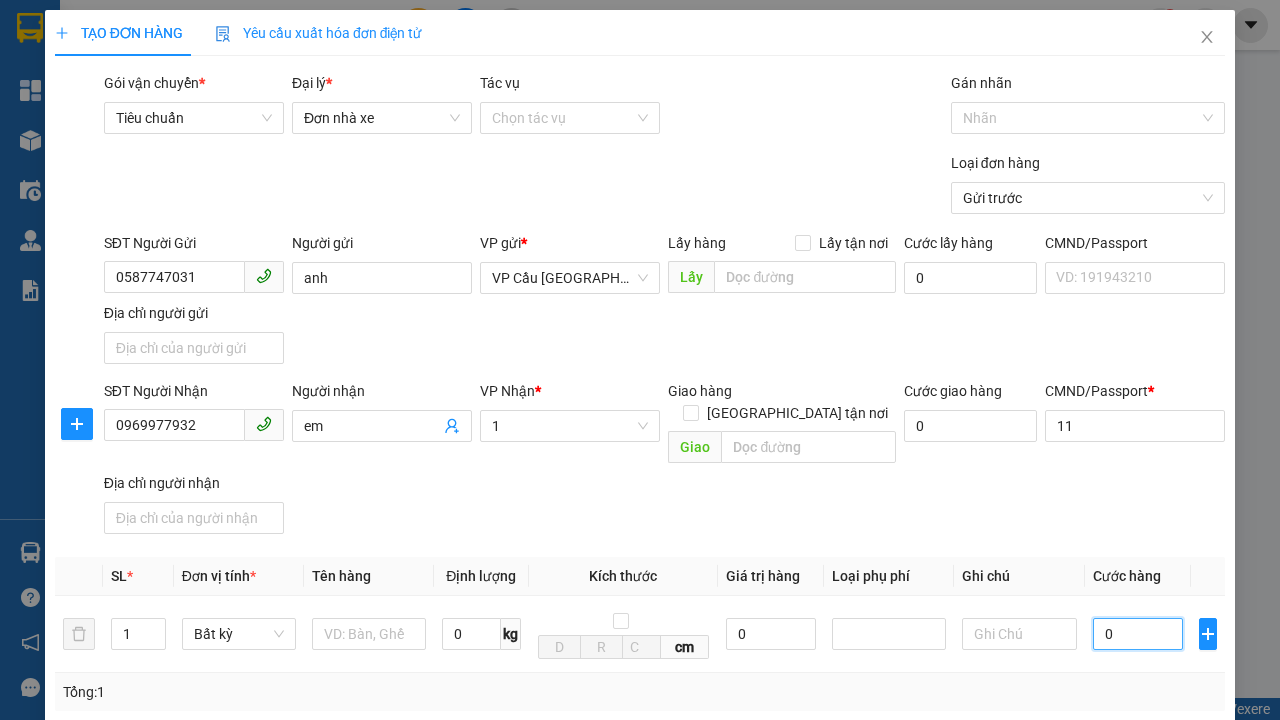 click on "0" at bounding box center [1138, 634] 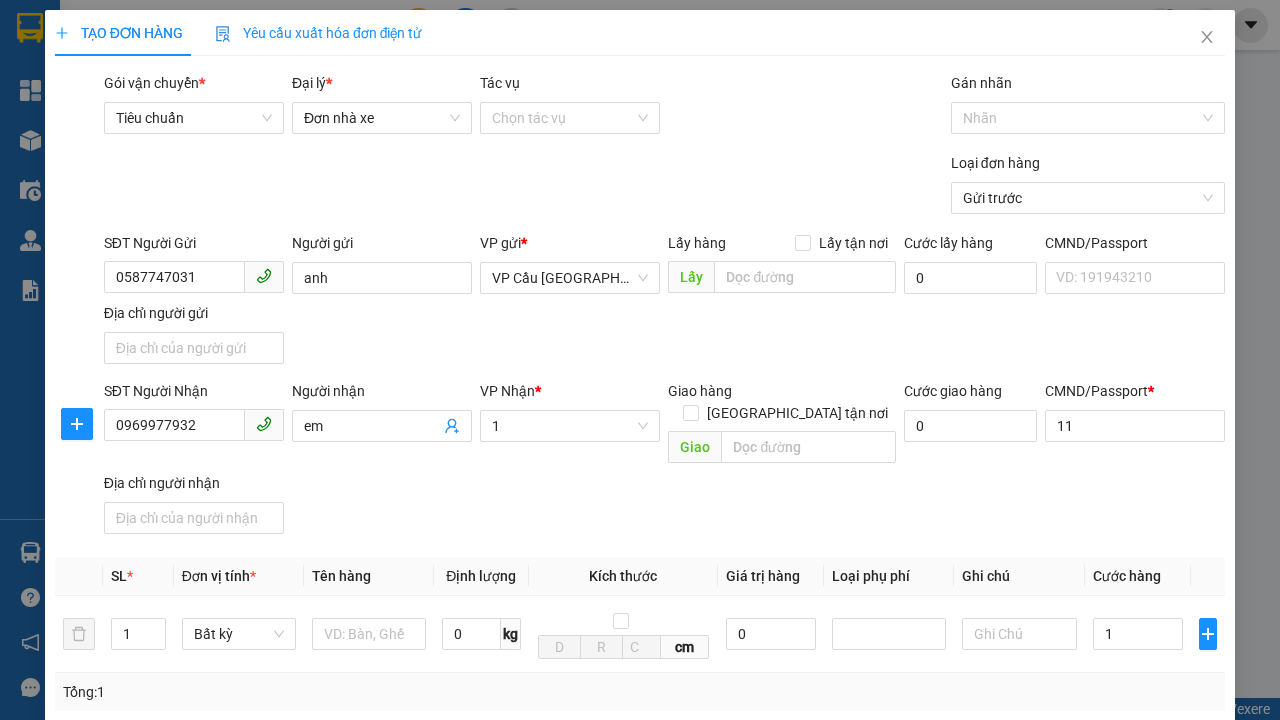 click on "Ghi chú" at bounding box center (1019, 576) 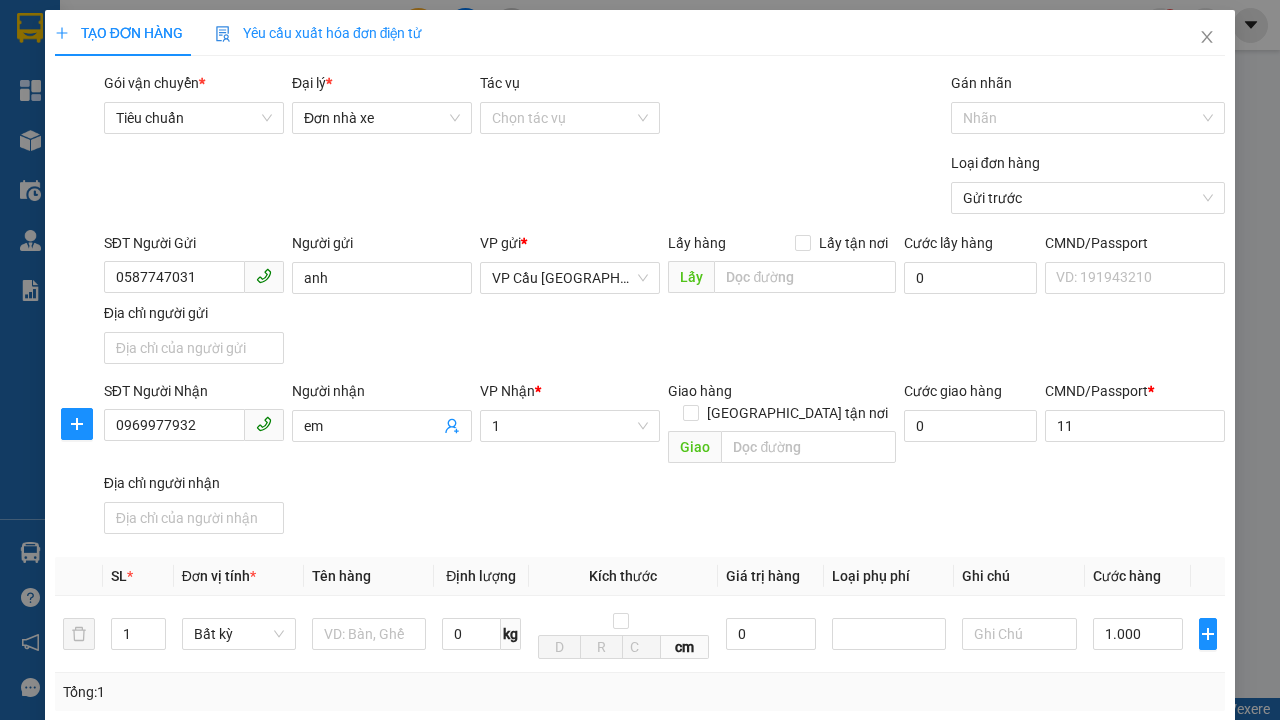 type on "300" 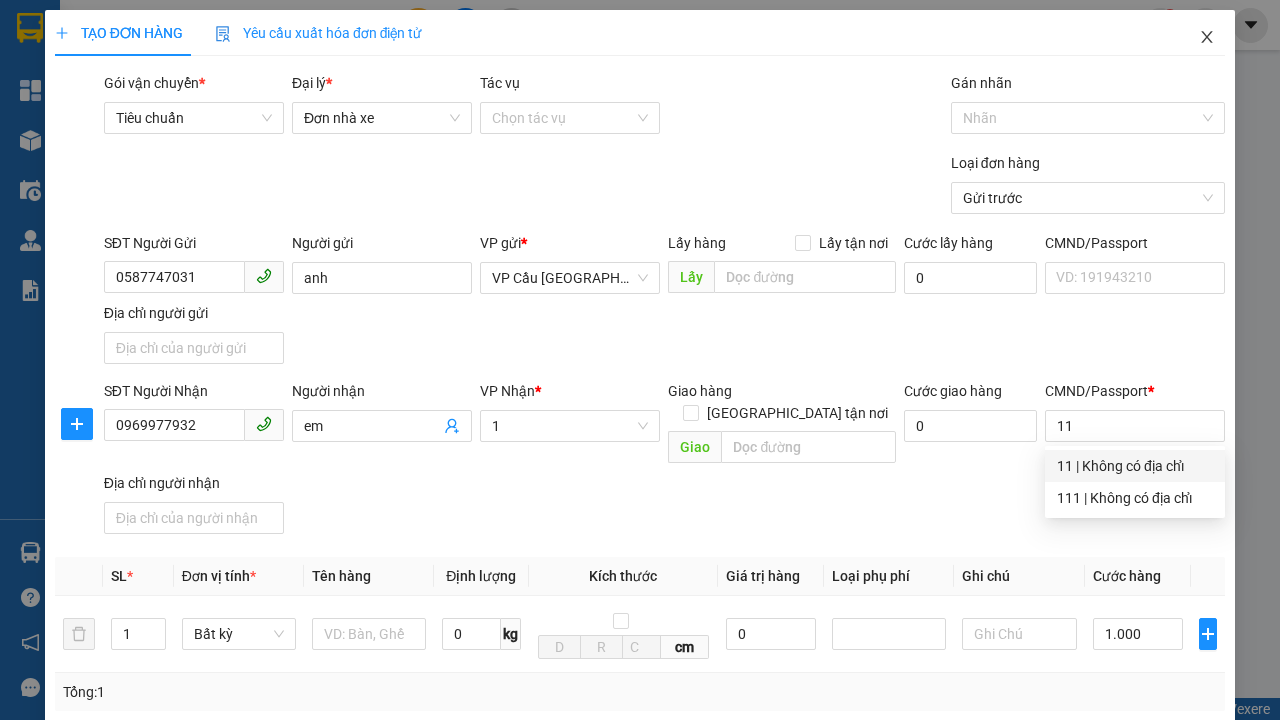 click on "[PERSON_NAME]" at bounding box center (1027, 1079) 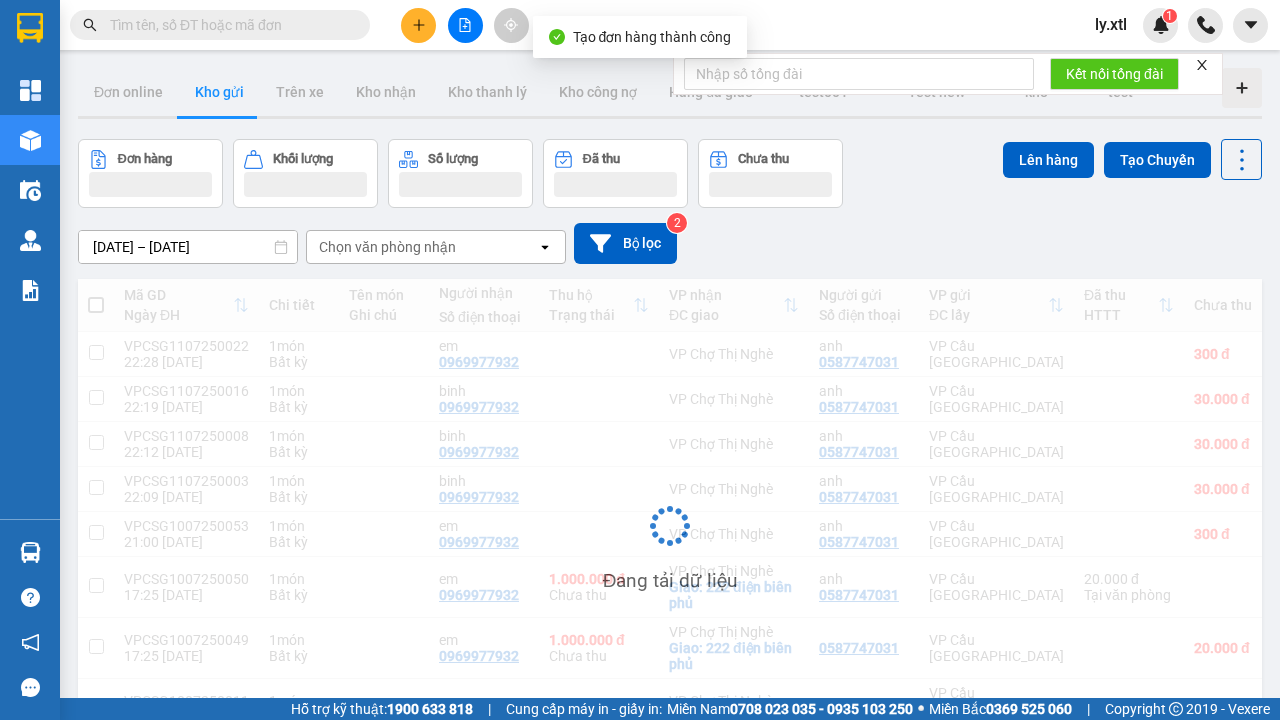 scroll, scrollTop: 120, scrollLeft: 0, axis: vertical 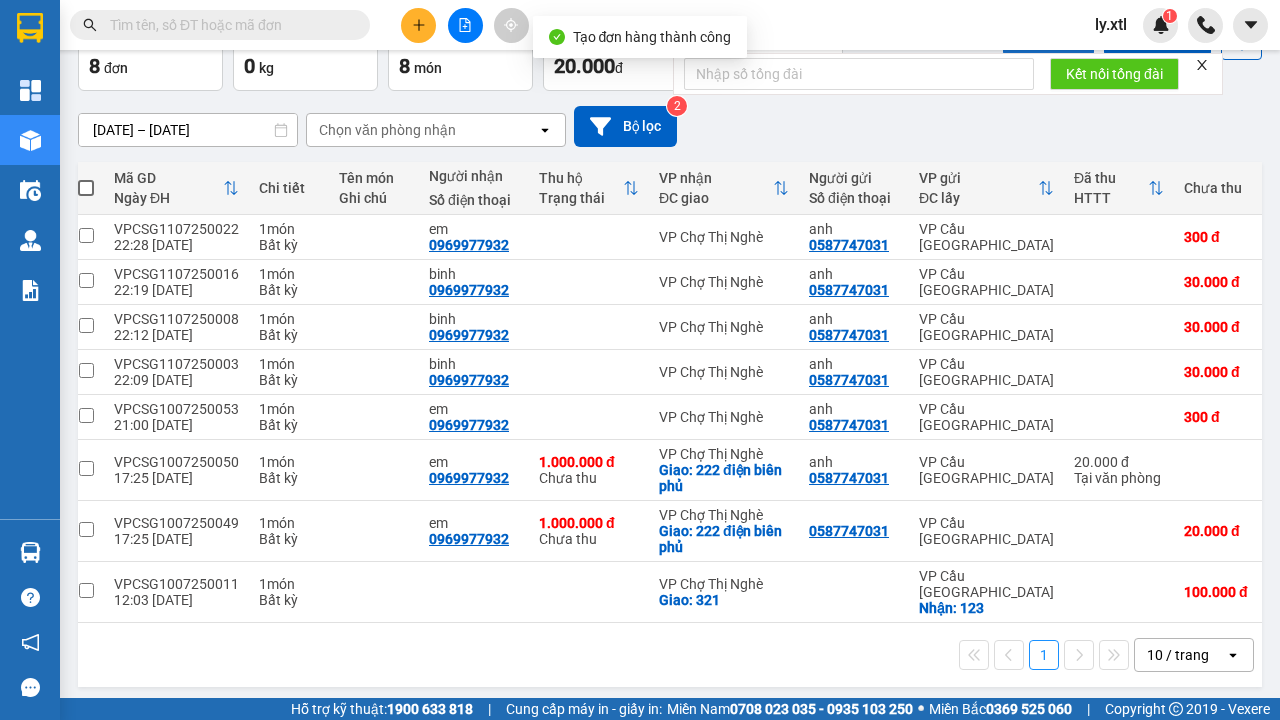 click at bounding box center [86, 235] 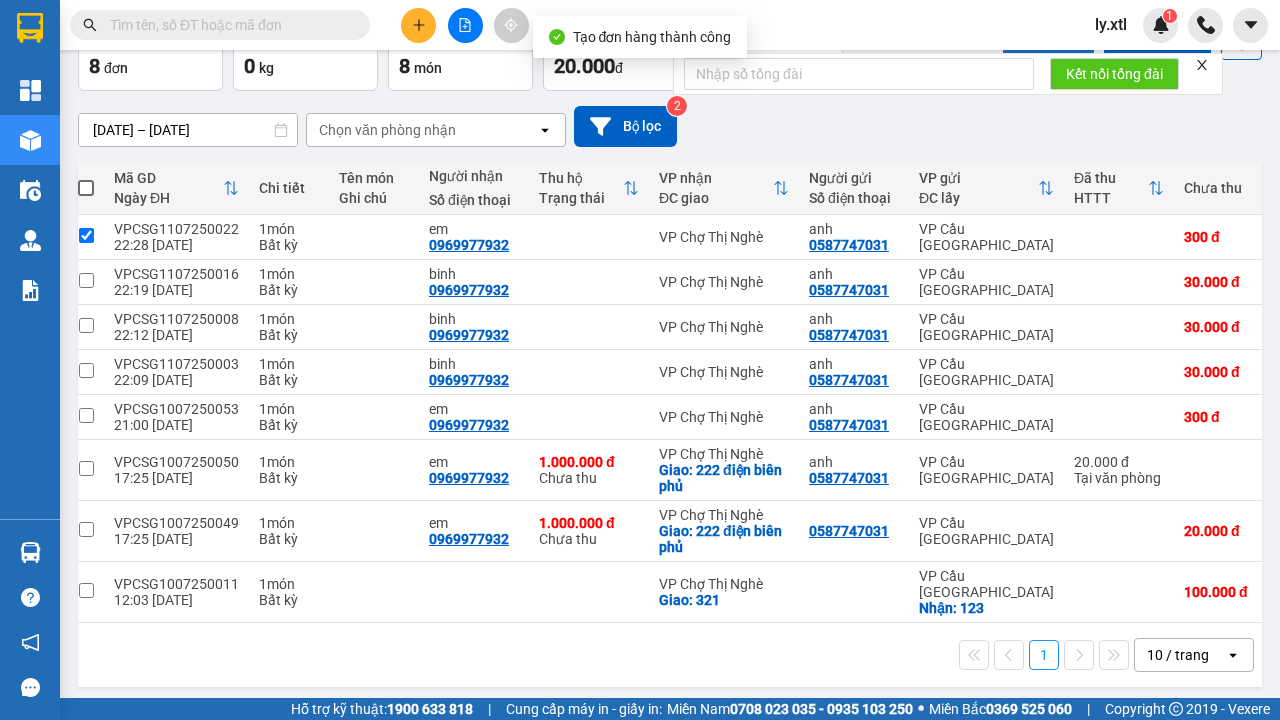 checkbox on "true" 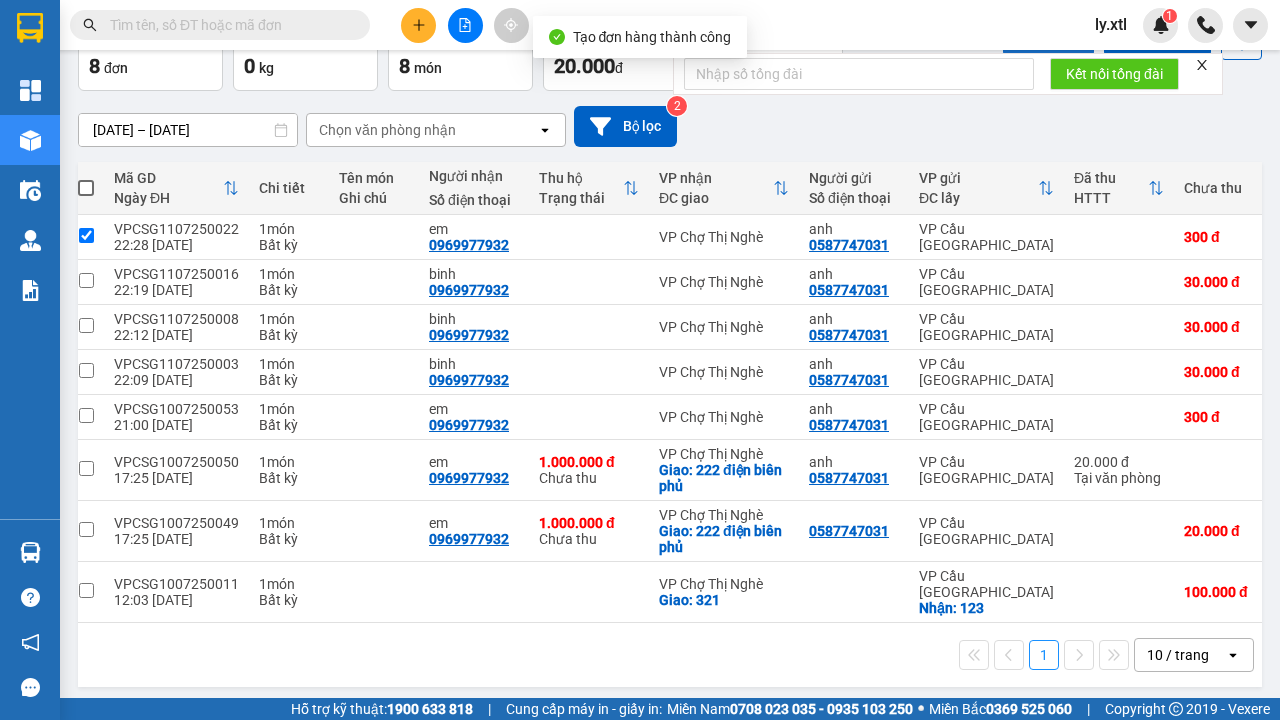 click on "Lên hàng" at bounding box center [1048, 40] 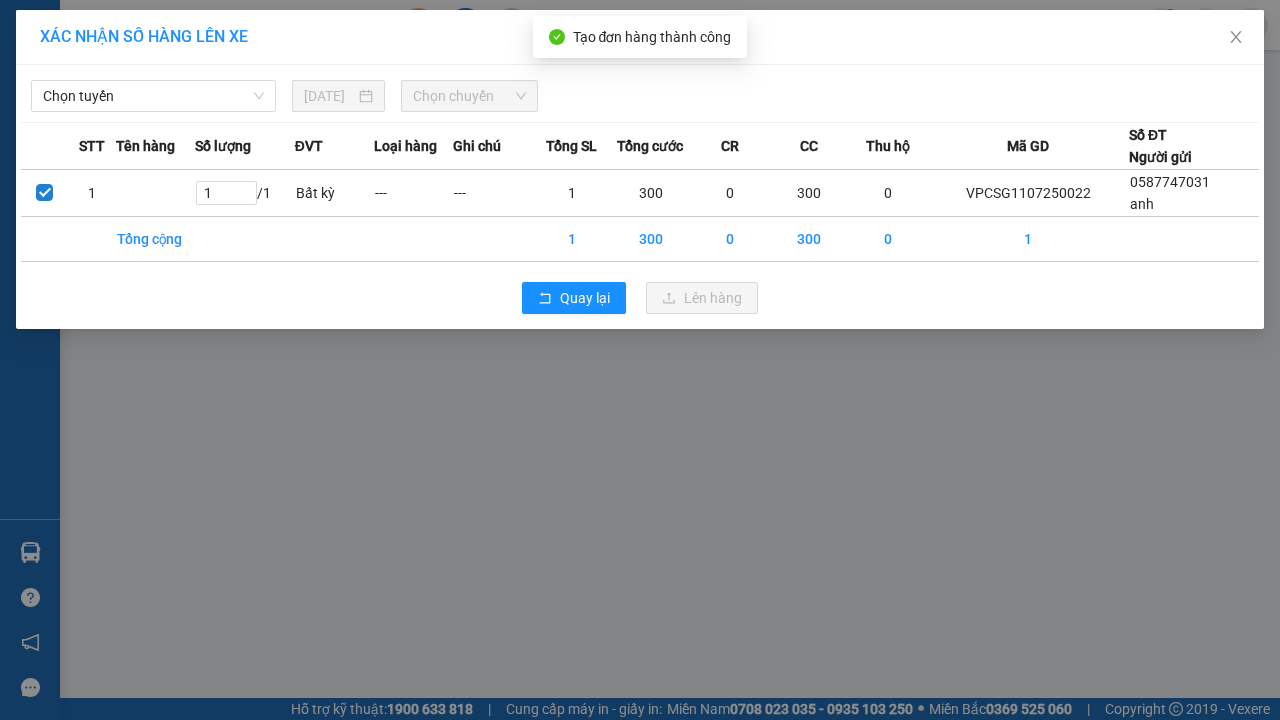 click on "Chọn tuyến" at bounding box center [153, 96] 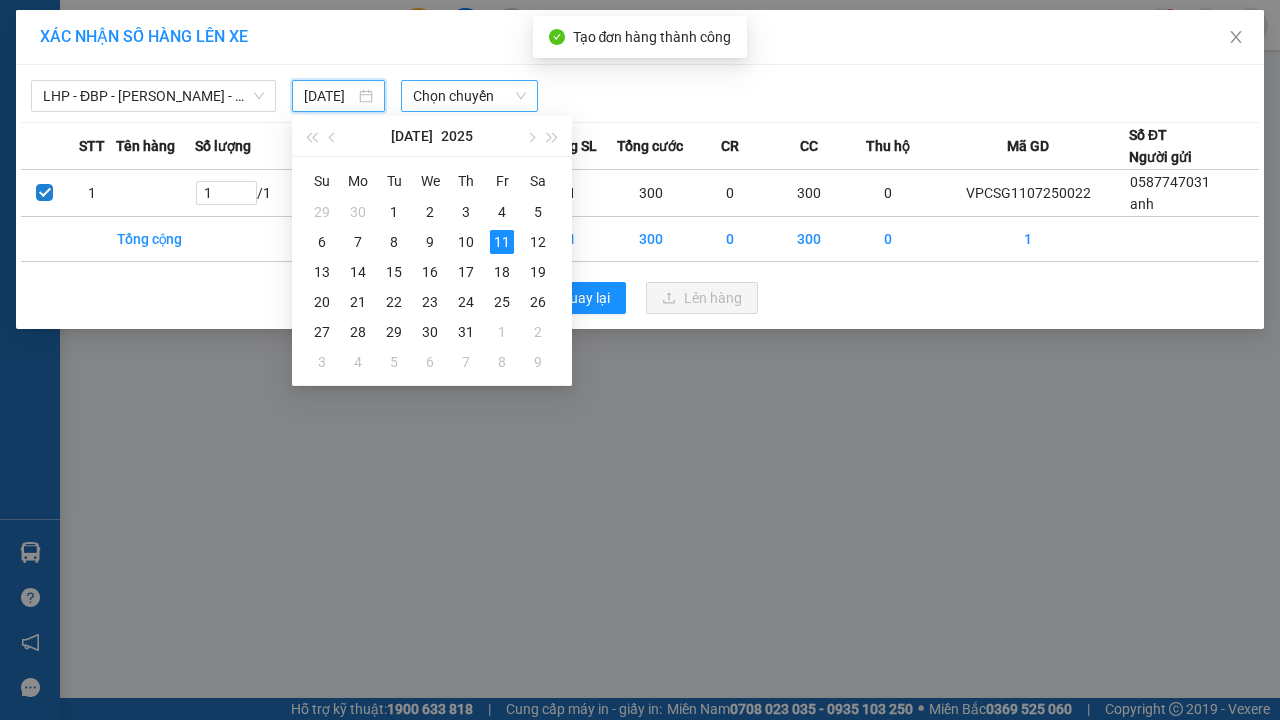 click on "11" at bounding box center [502, 242] 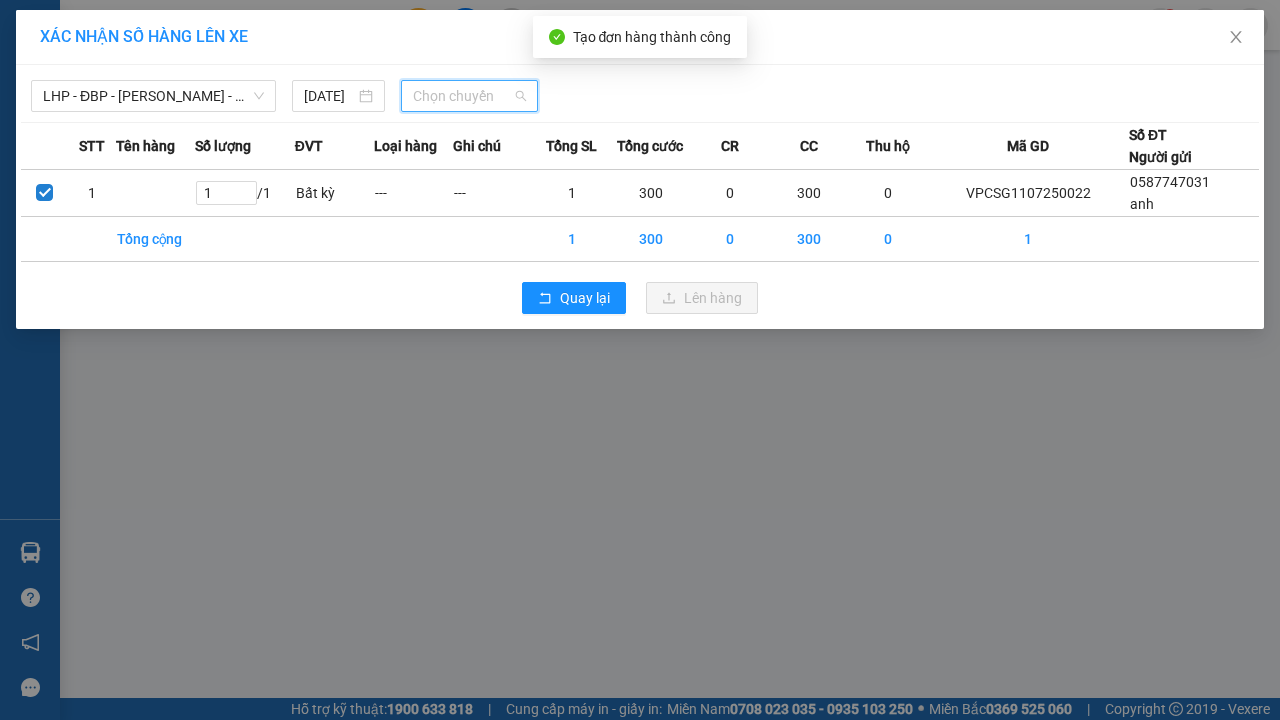 click on "00:00     - 11B-111.11" at bounding box center (491, 168) 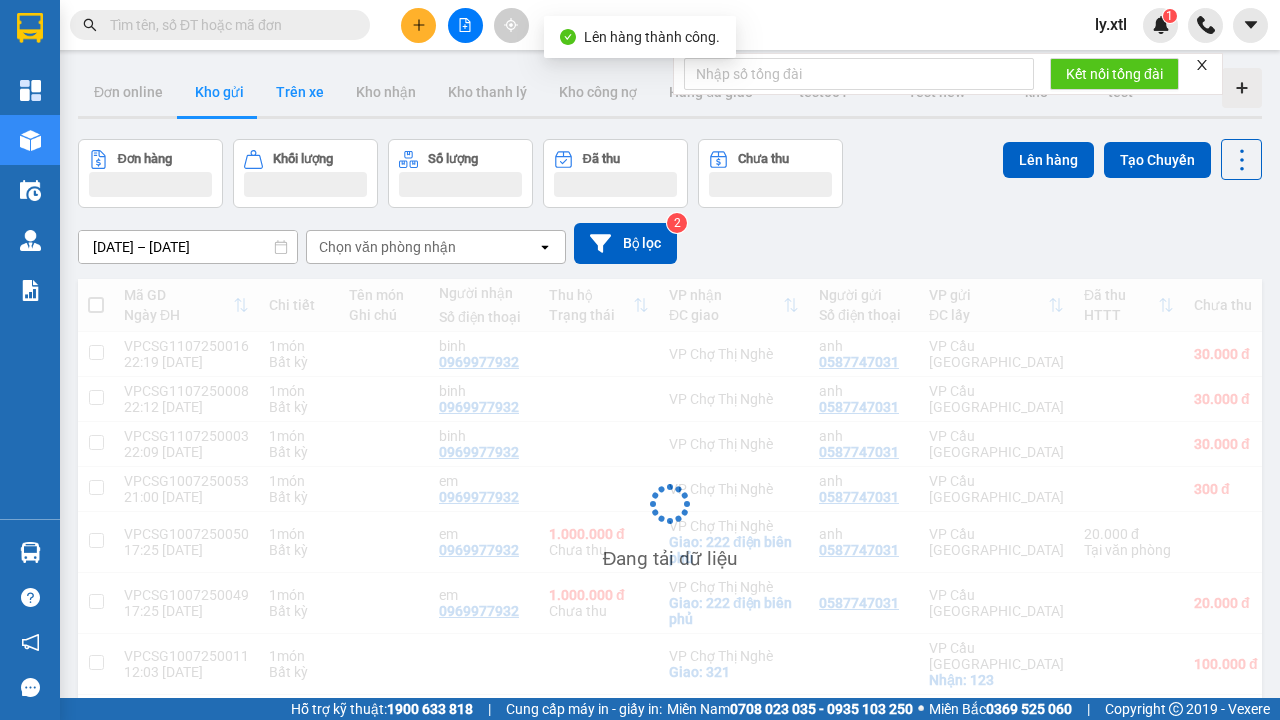 click on "Trên xe" at bounding box center (300, 92) 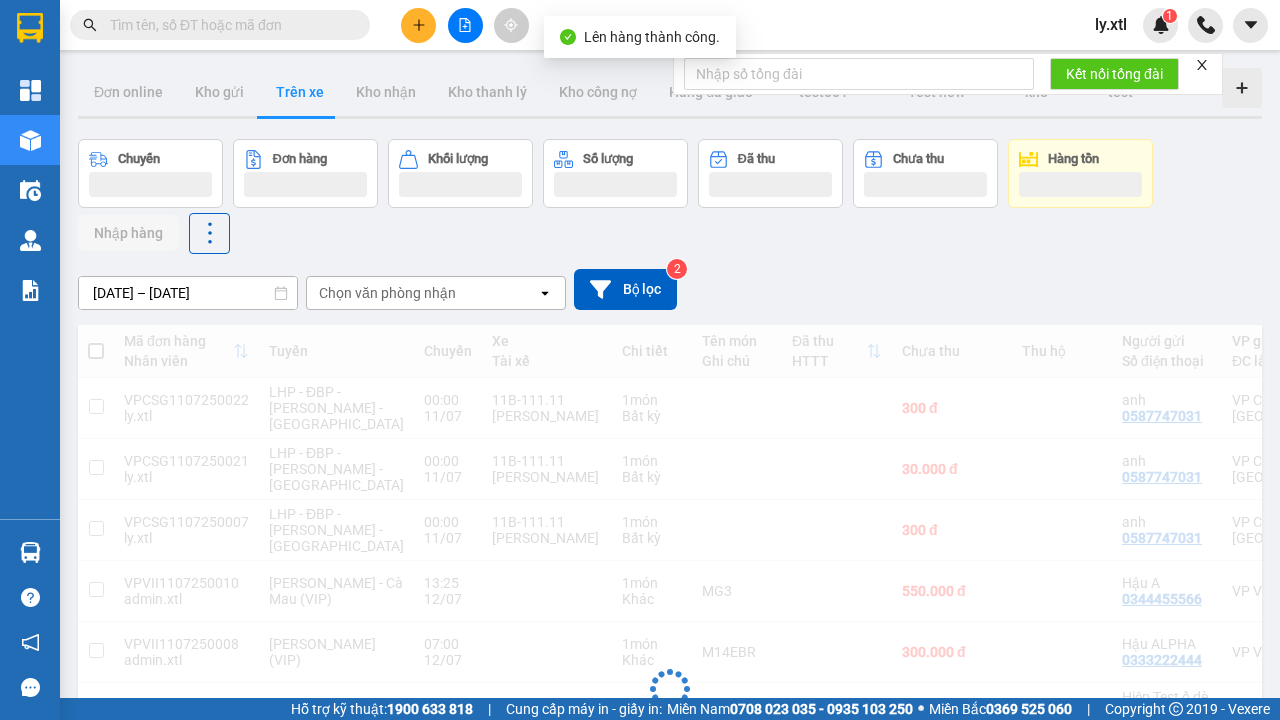 click at bounding box center [96, 406] 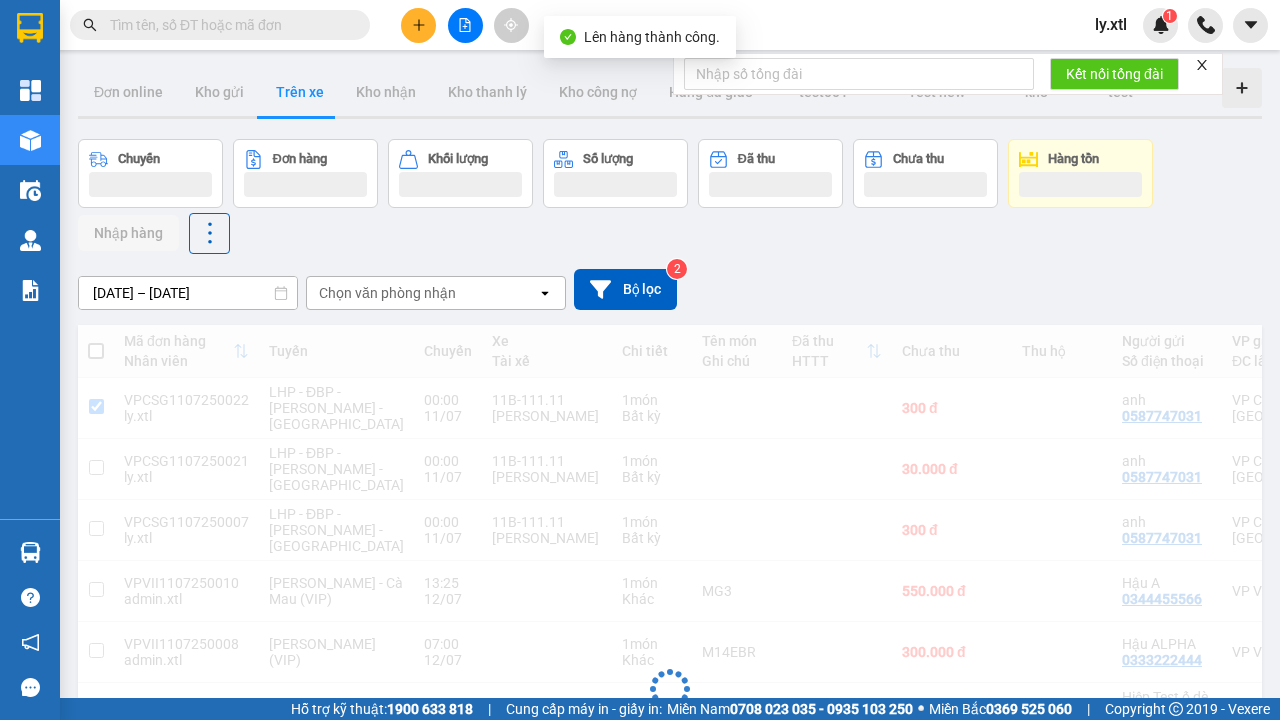checkbox on "true" 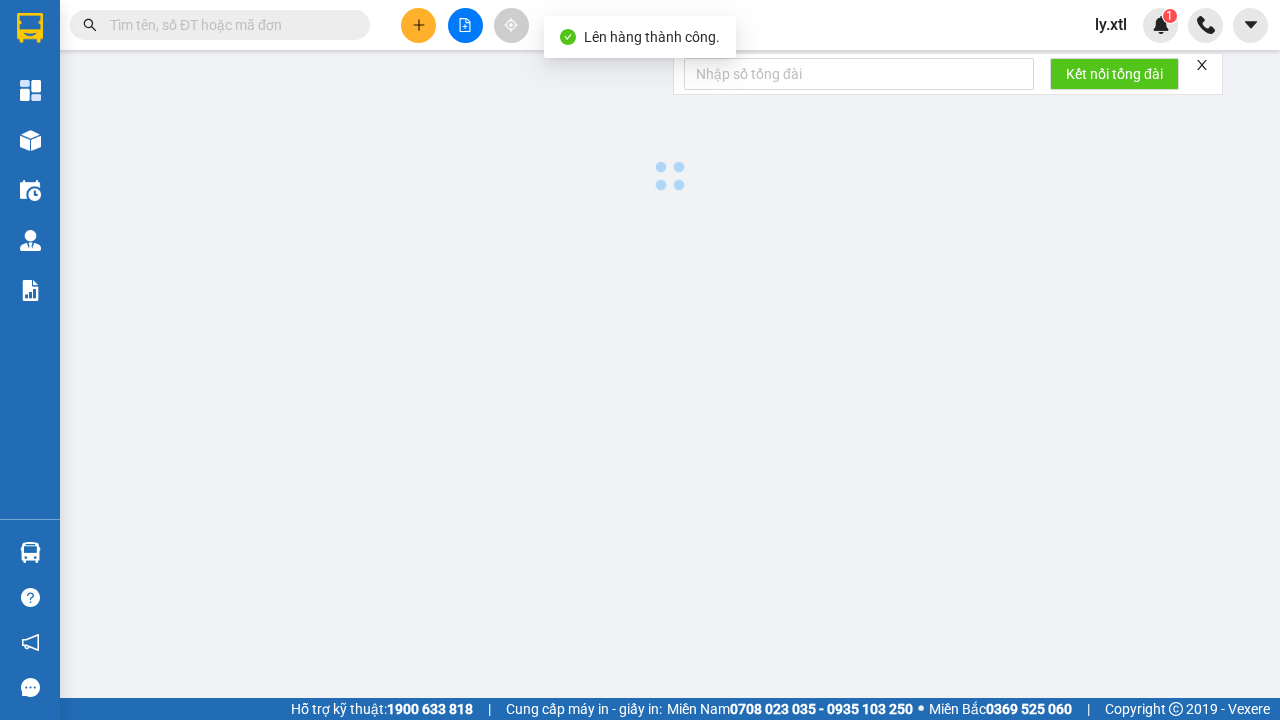 scroll, scrollTop: 0, scrollLeft: 0, axis: both 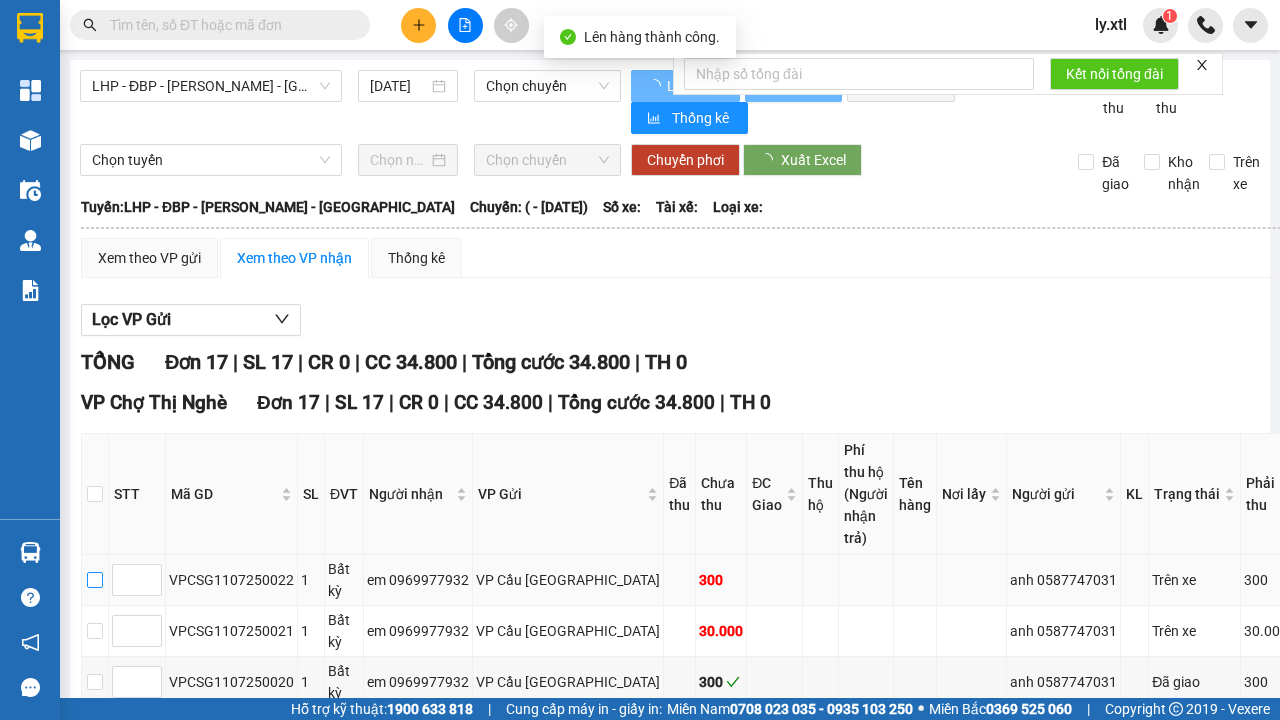 click at bounding box center [95, 580] 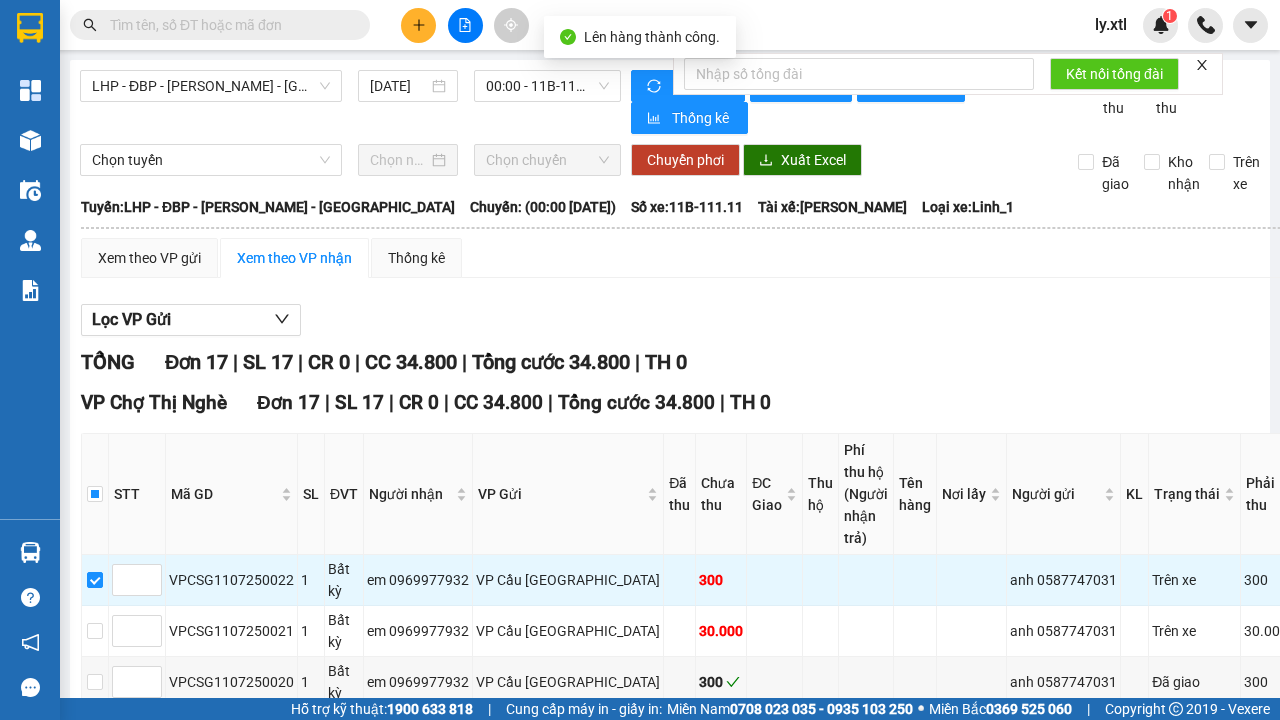 click on "[PERSON_NAME] sắp xếp Nhập kho nhận In DS In biên lai" at bounding box center [791, 1453] 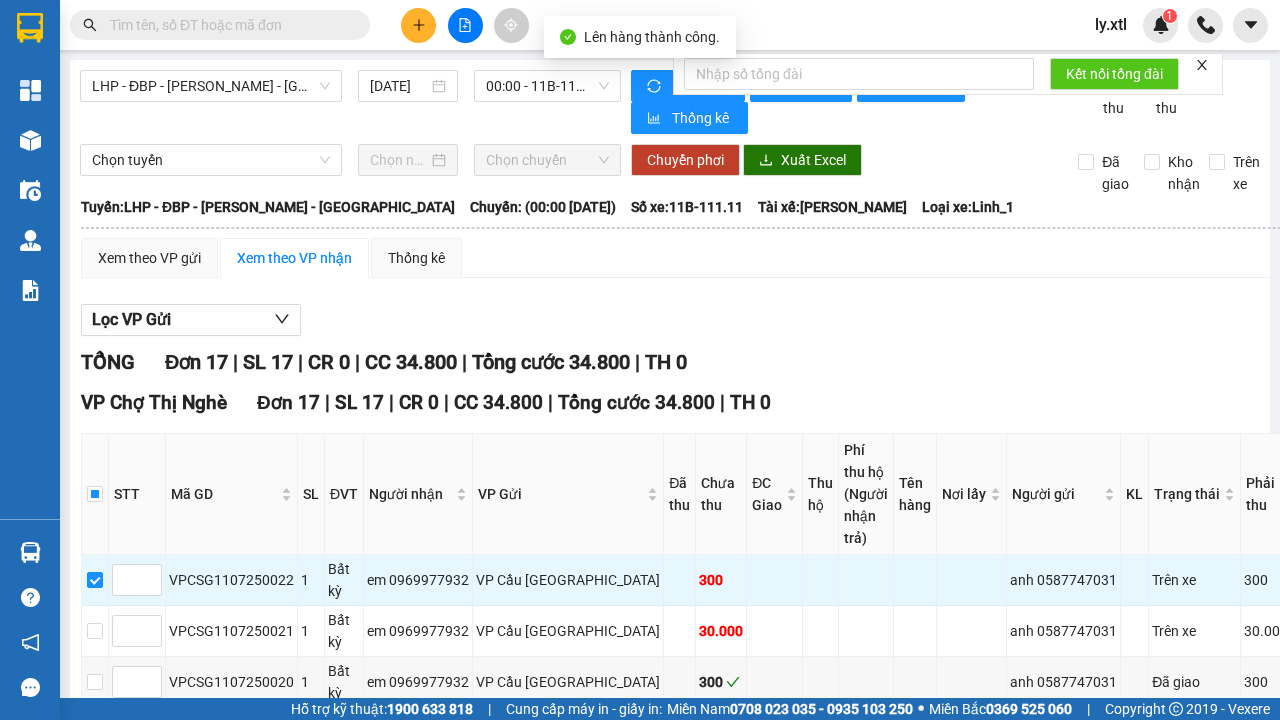 click on "Nhập kho nhận" at bounding box center [393, 1453] 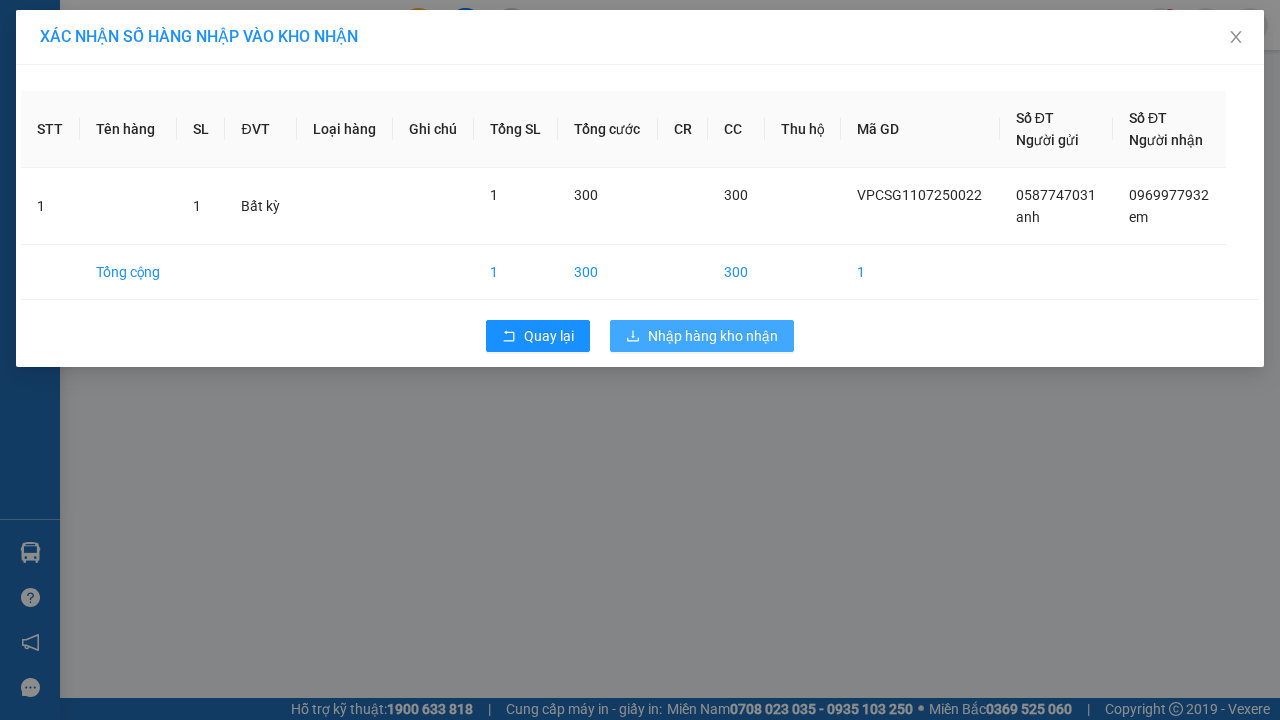 click on "Nhập hàng kho nhận" at bounding box center (713, 336) 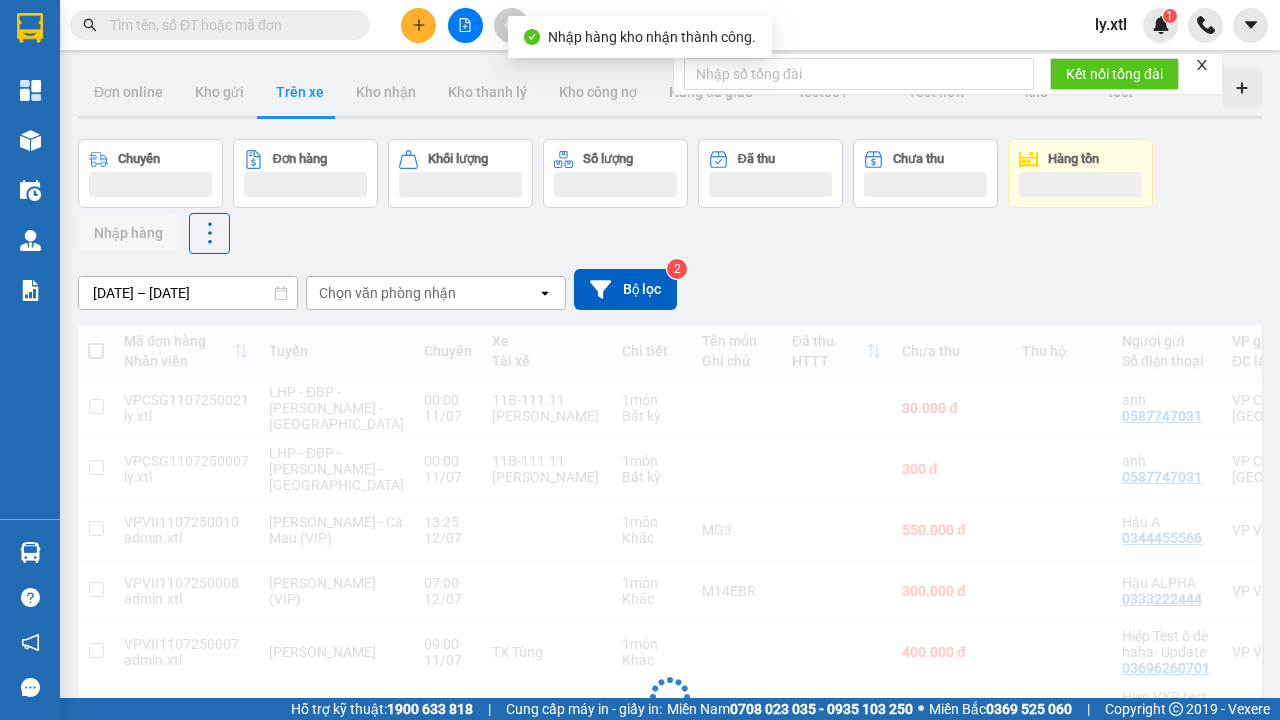 scroll, scrollTop: 68, scrollLeft: 0, axis: vertical 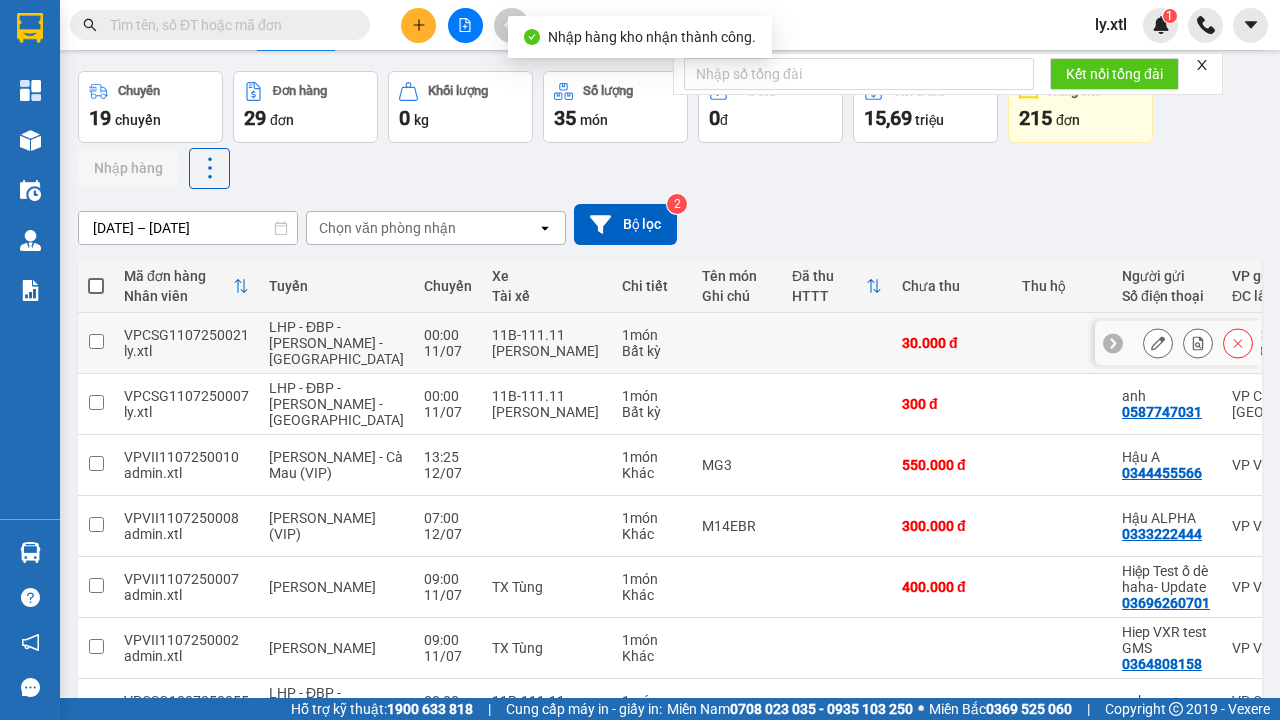 click on "Kho nhận" at bounding box center (386, 24) 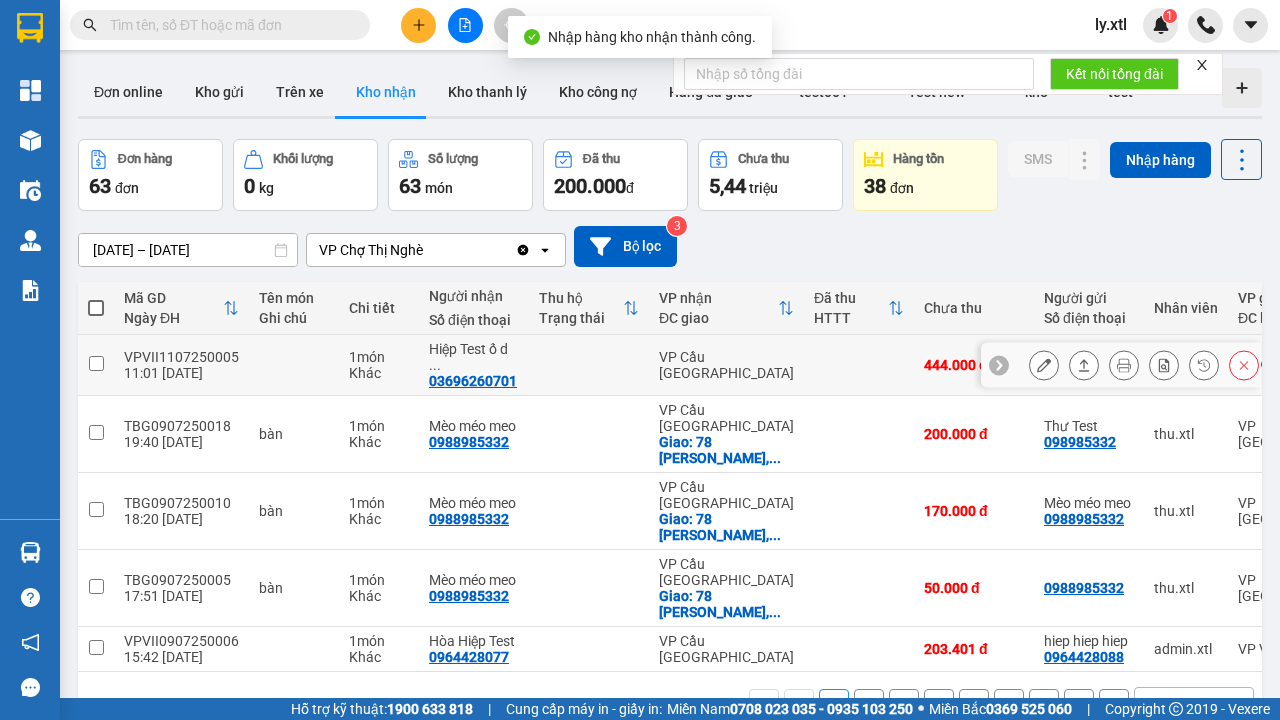 scroll, scrollTop: 92, scrollLeft: 0, axis: vertical 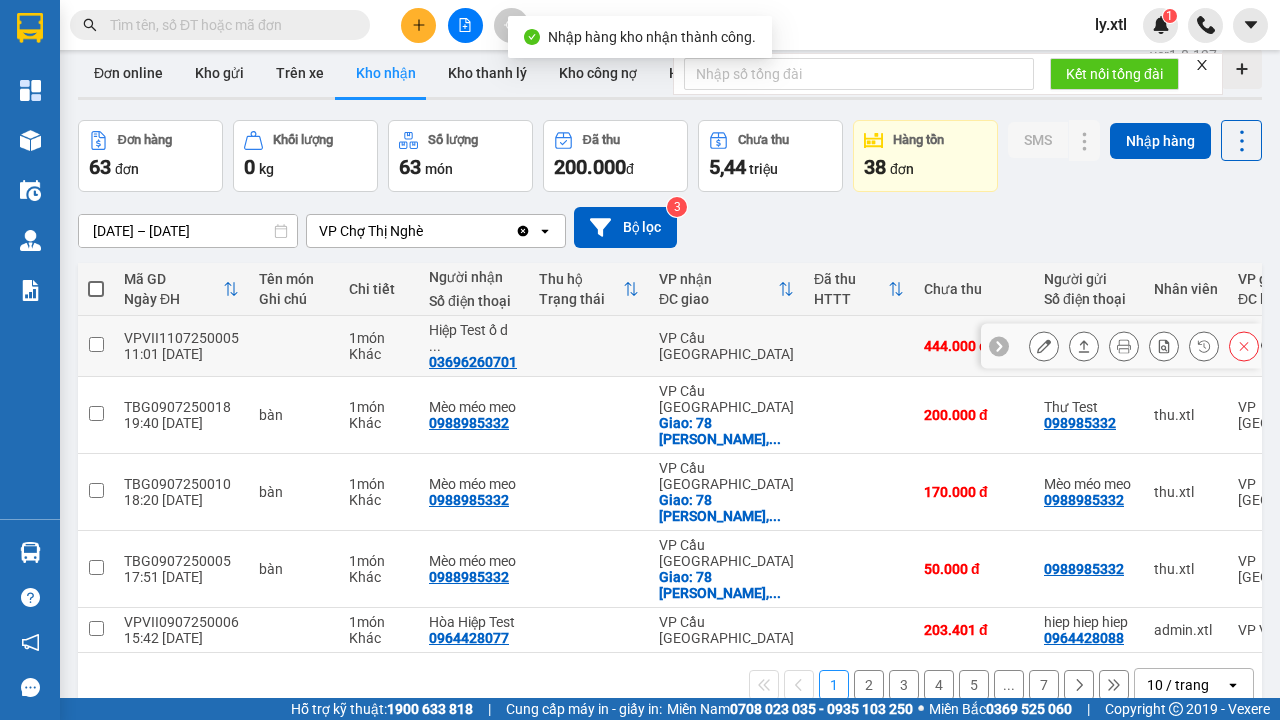 click at bounding box center [96, 344] 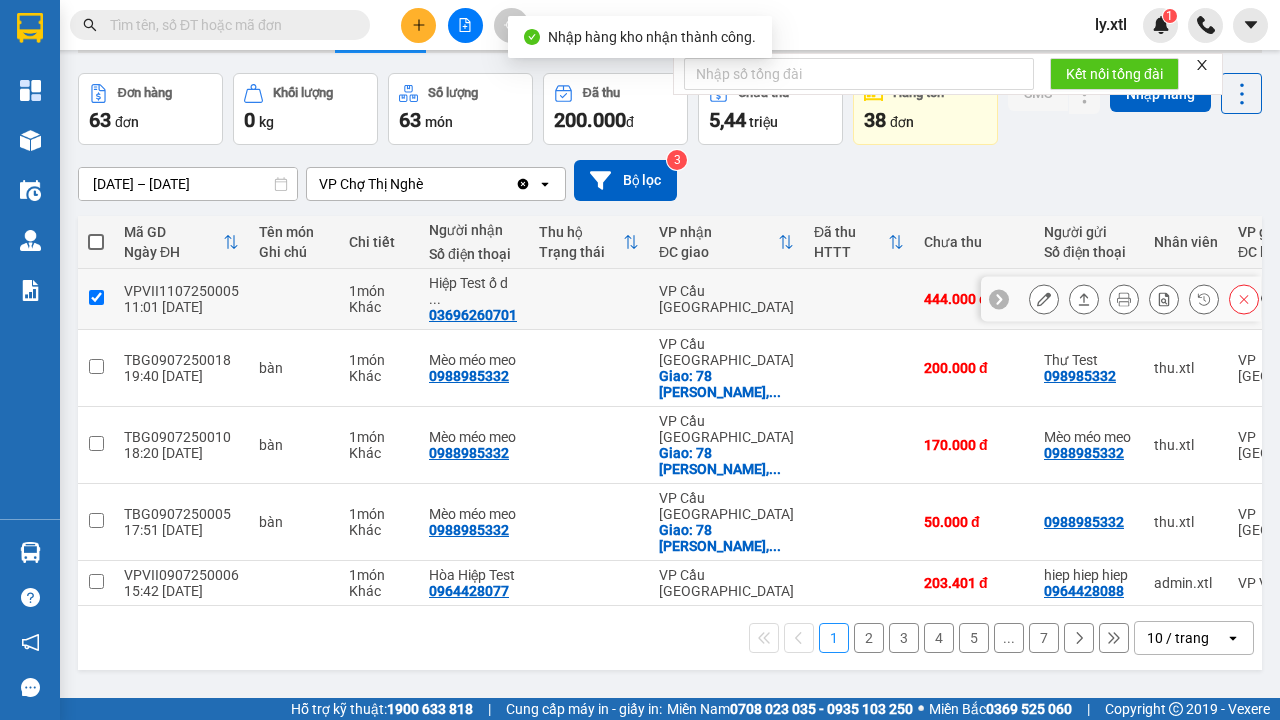 checkbox on "false" 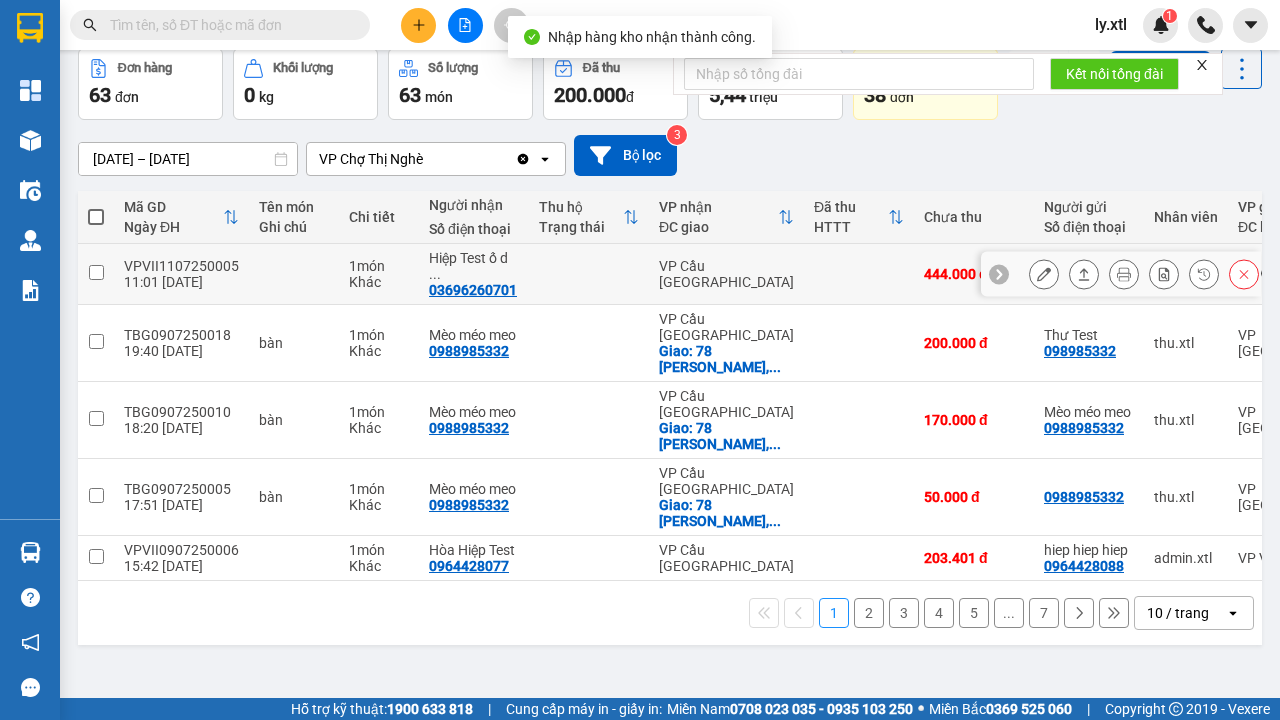 scroll, scrollTop: 0, scrollLeft: 10, axis: horizontal 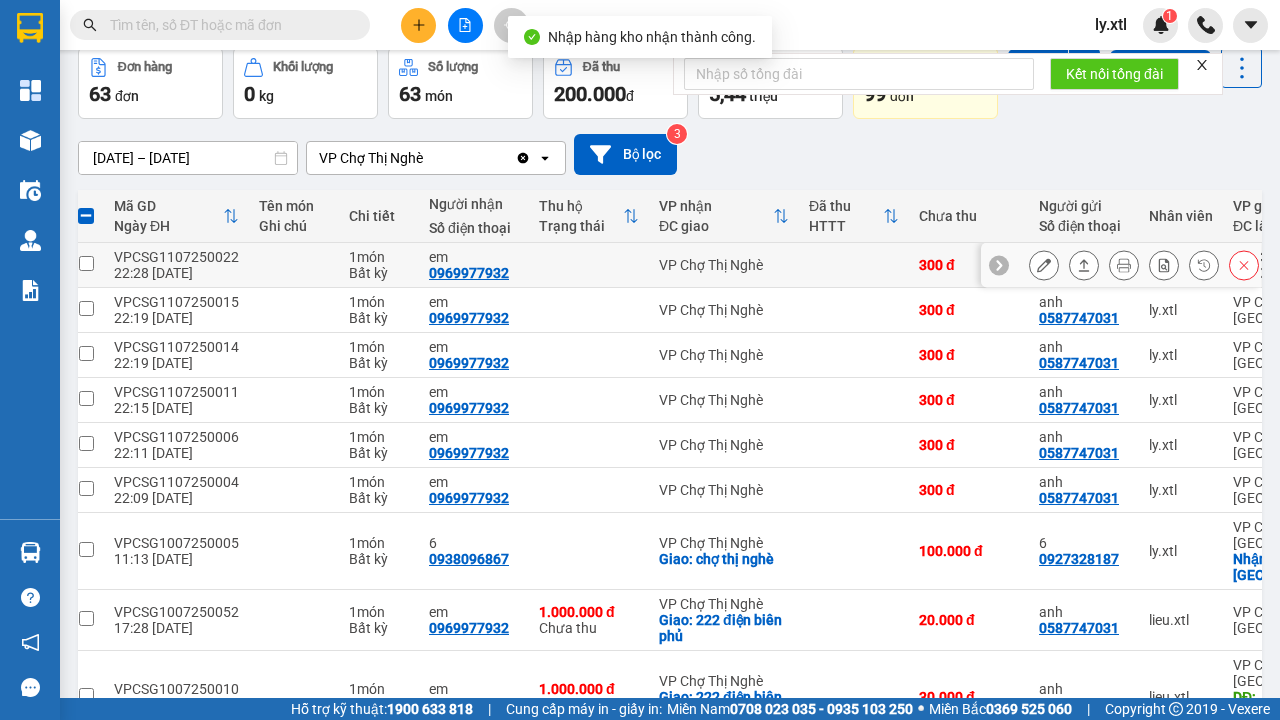 click 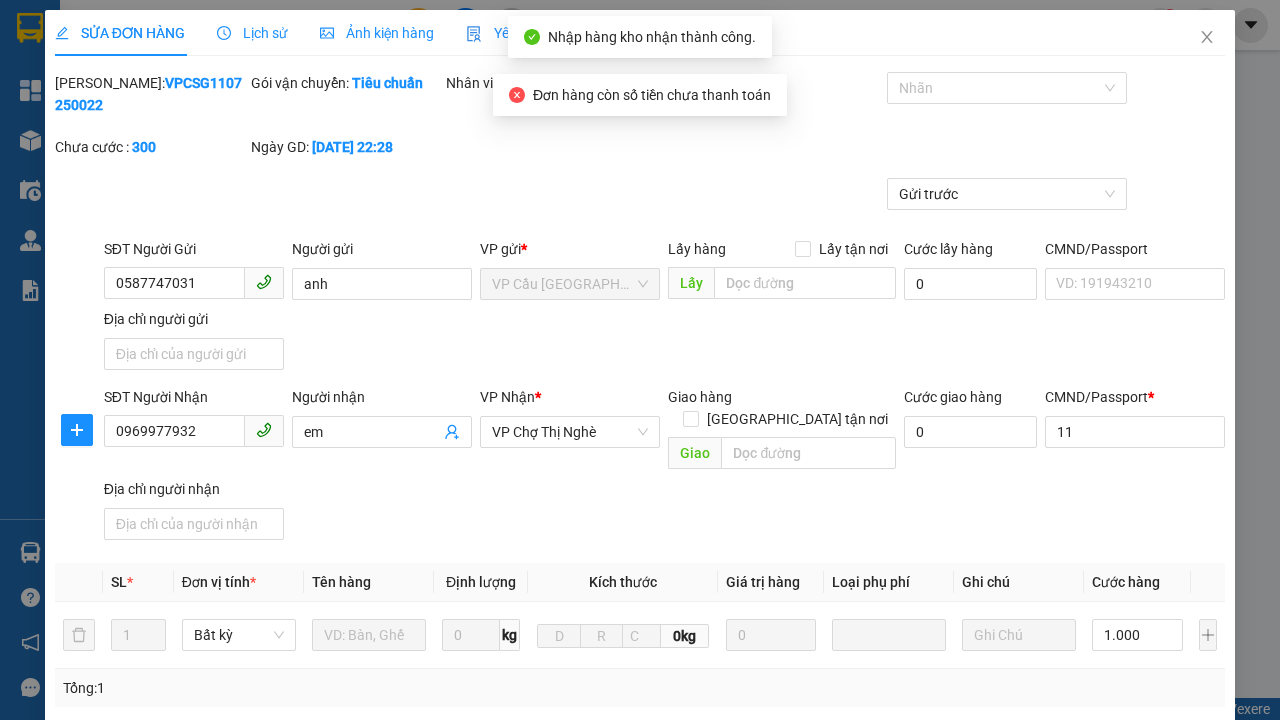 click on "Xuất hóa đơn hàng" at bounding box center (70, 1074) 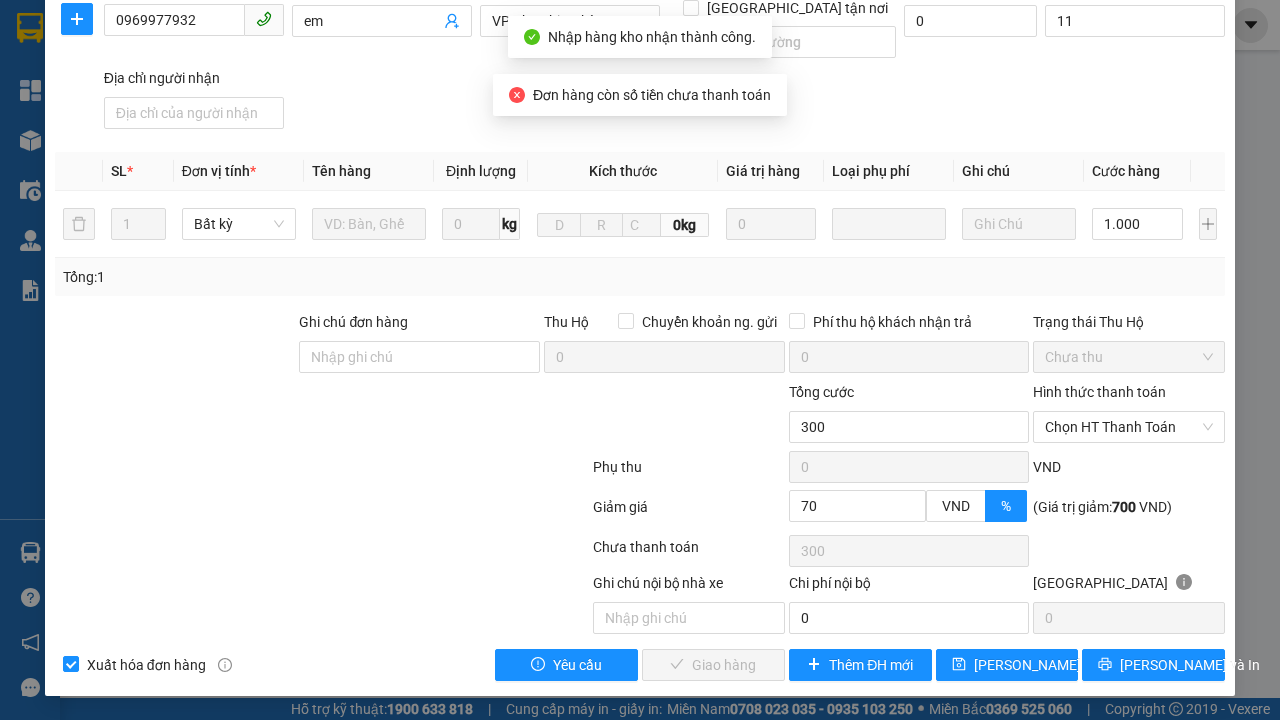 click on "Hình thức thanh toán" at bounding box center [1099, 392] 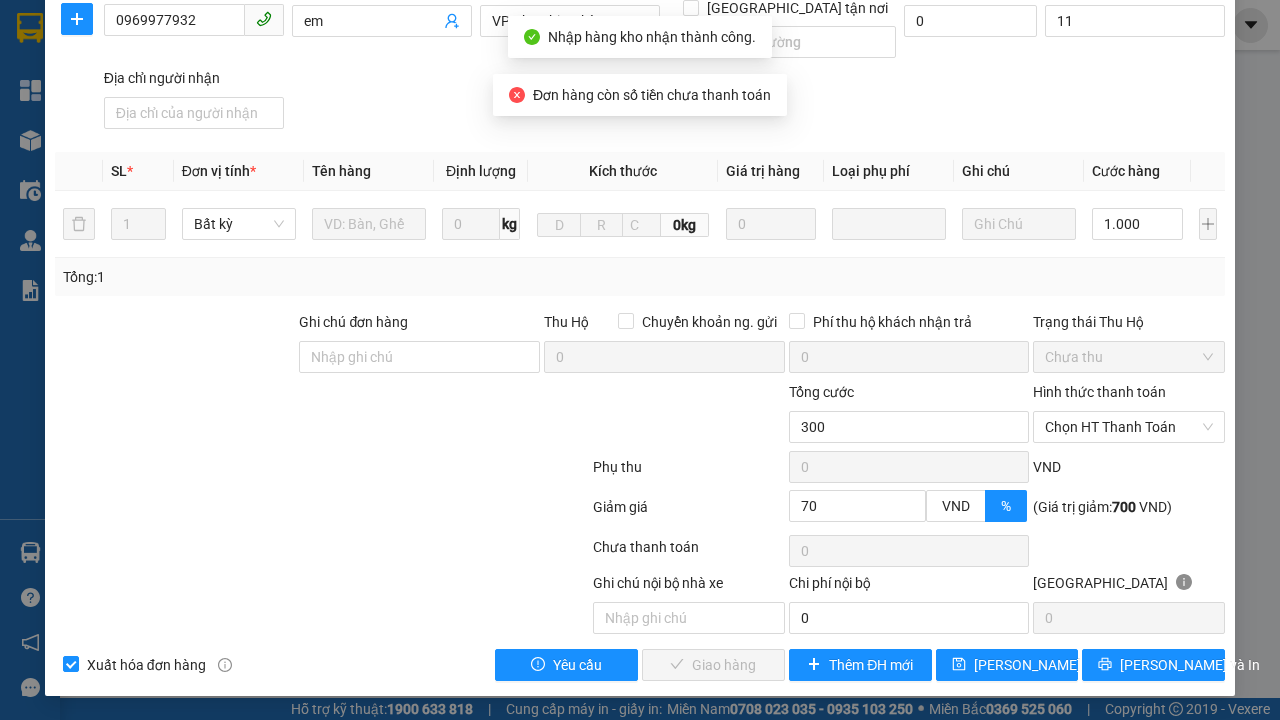 scroll, scrollTop: 411, scrollLeft: 0, axis: vertical 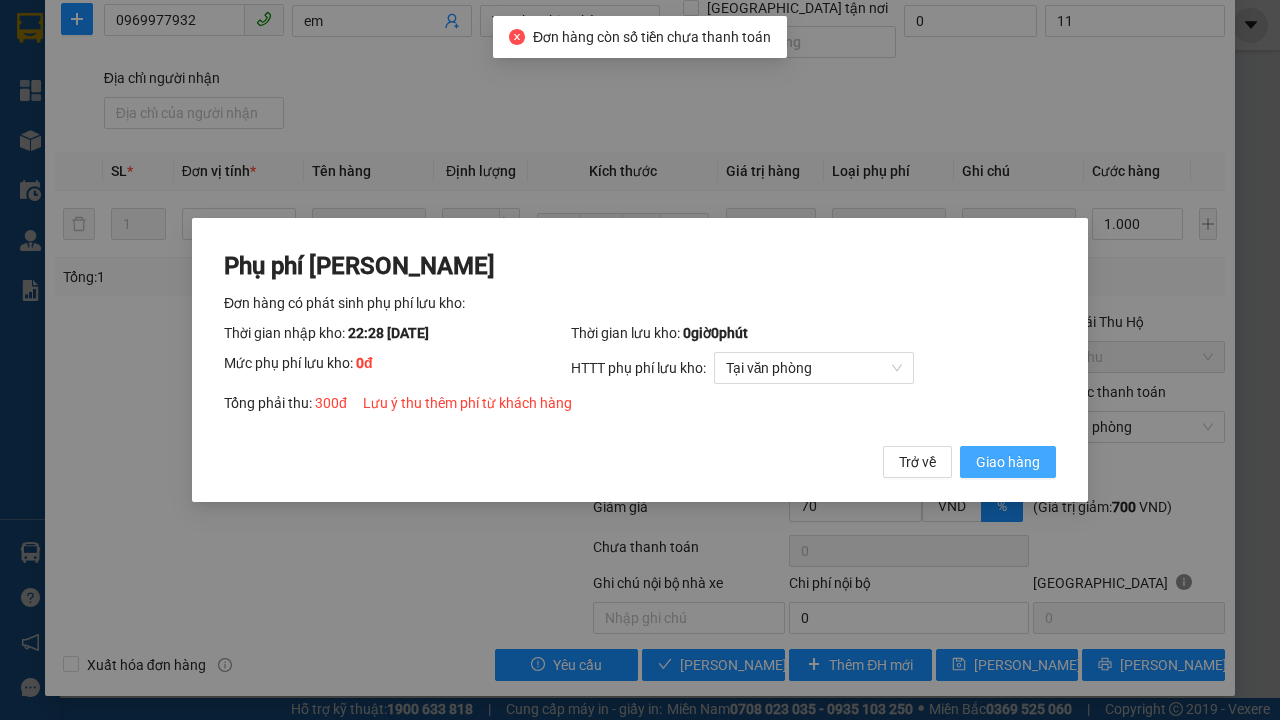 click on "Giao hàng" at bounding box center [1008, 462] 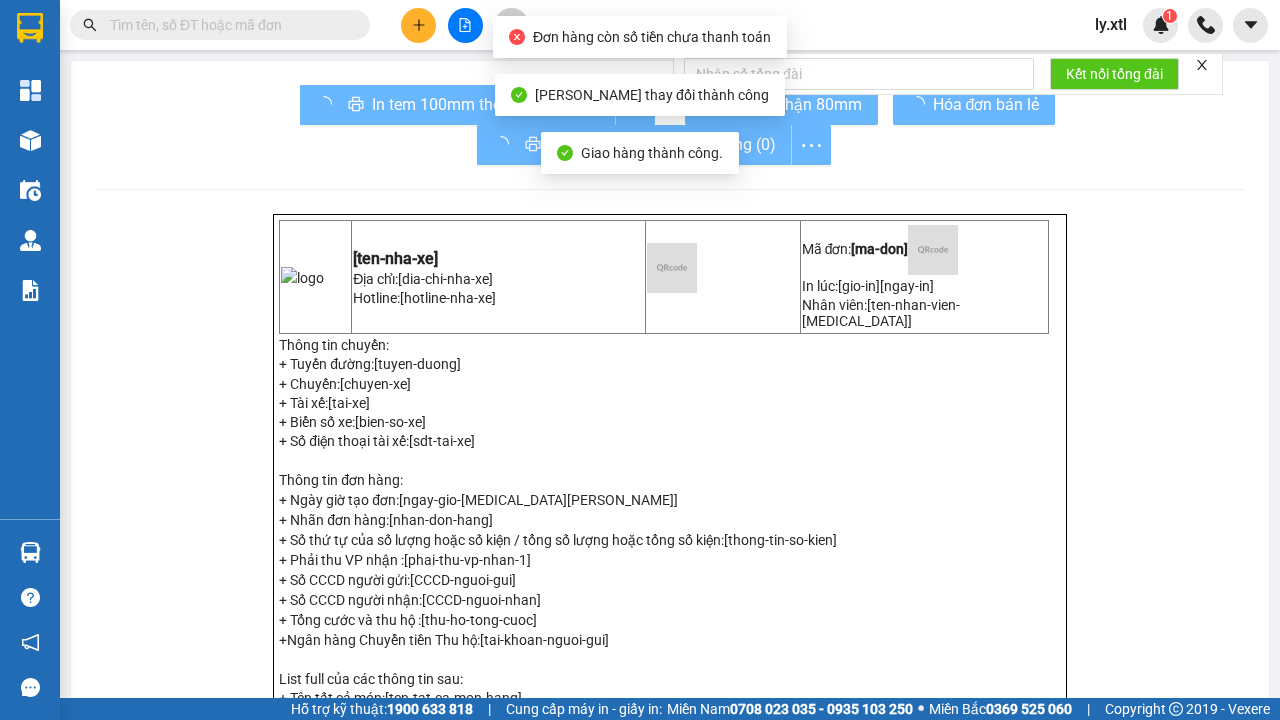 click at bounding box center (30, 28) 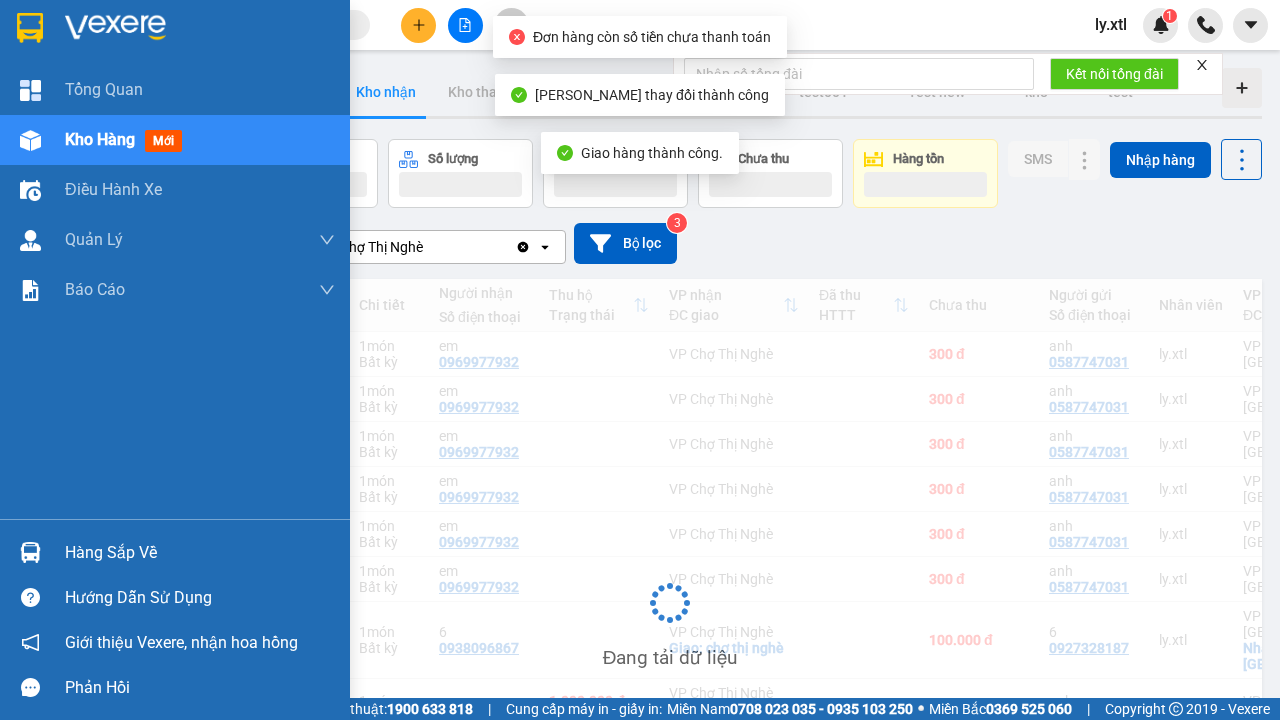 click 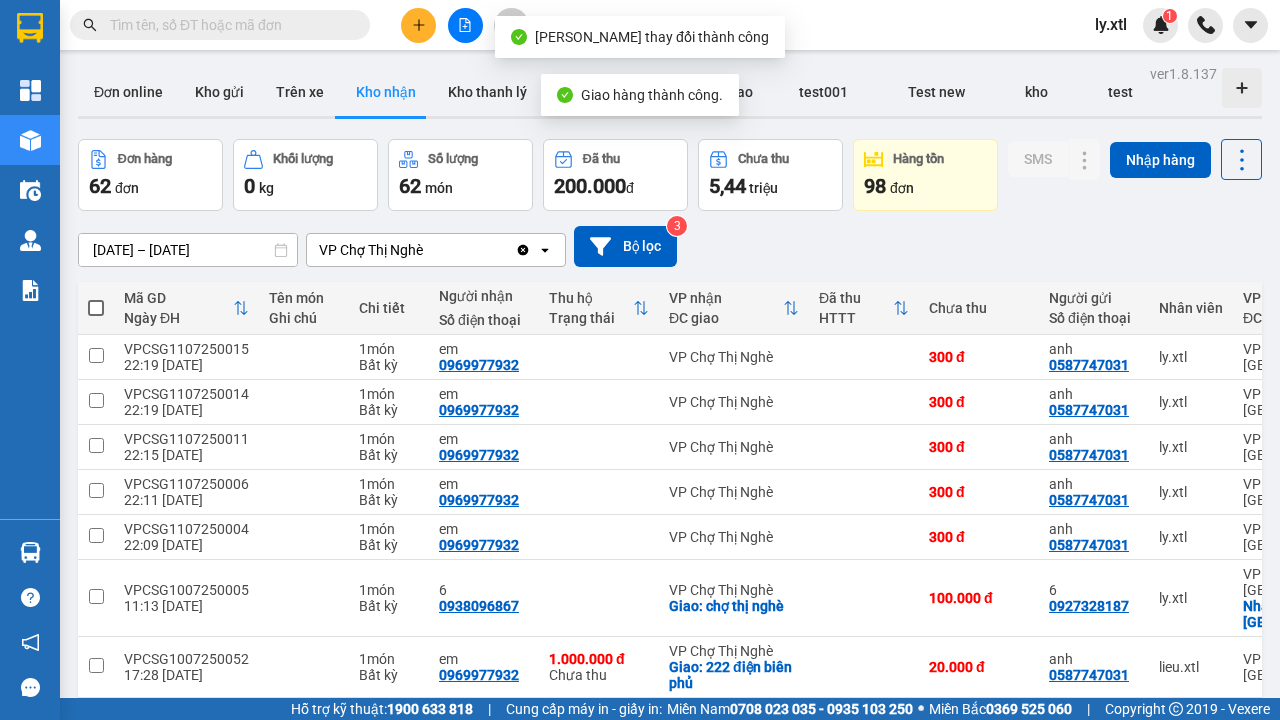 scroll, scrollTop: 68, scrollLeft: 0, axis: vertical 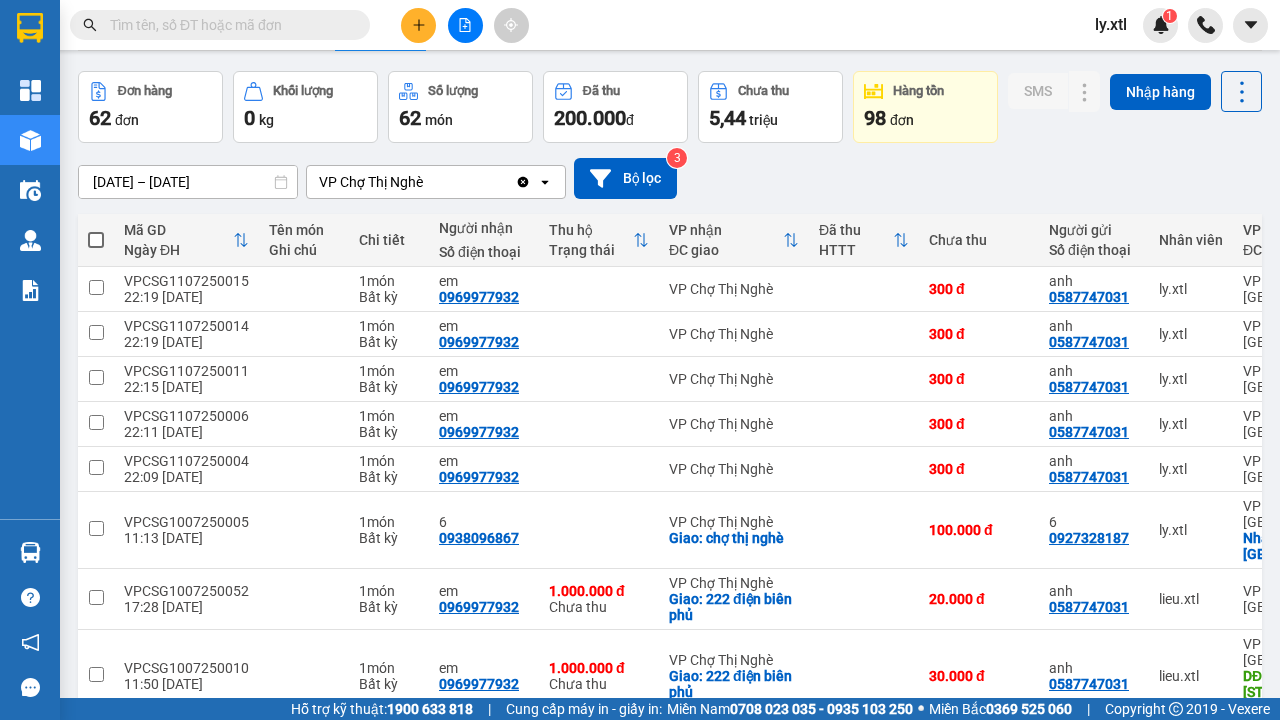 click on "Hàng đã giao" at bounding box center (711, 24) 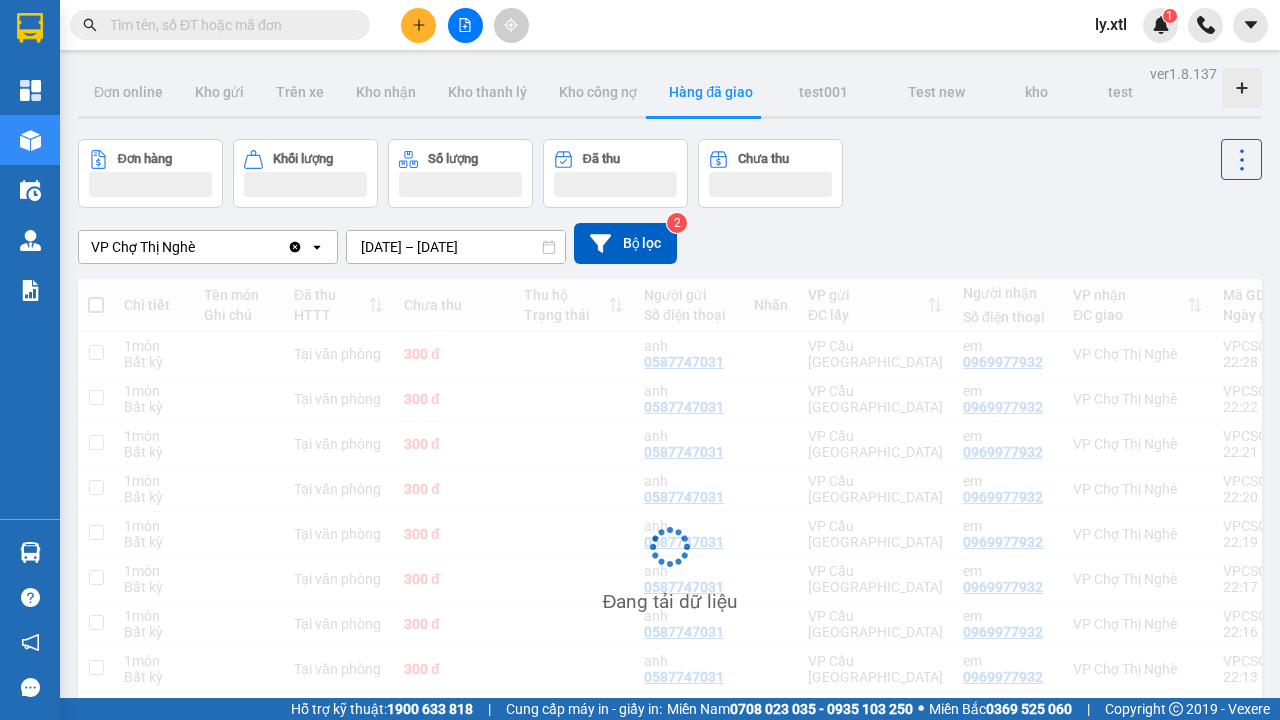 scroll, scrollTop: 11, scrollLeft: 0, axis: vertical 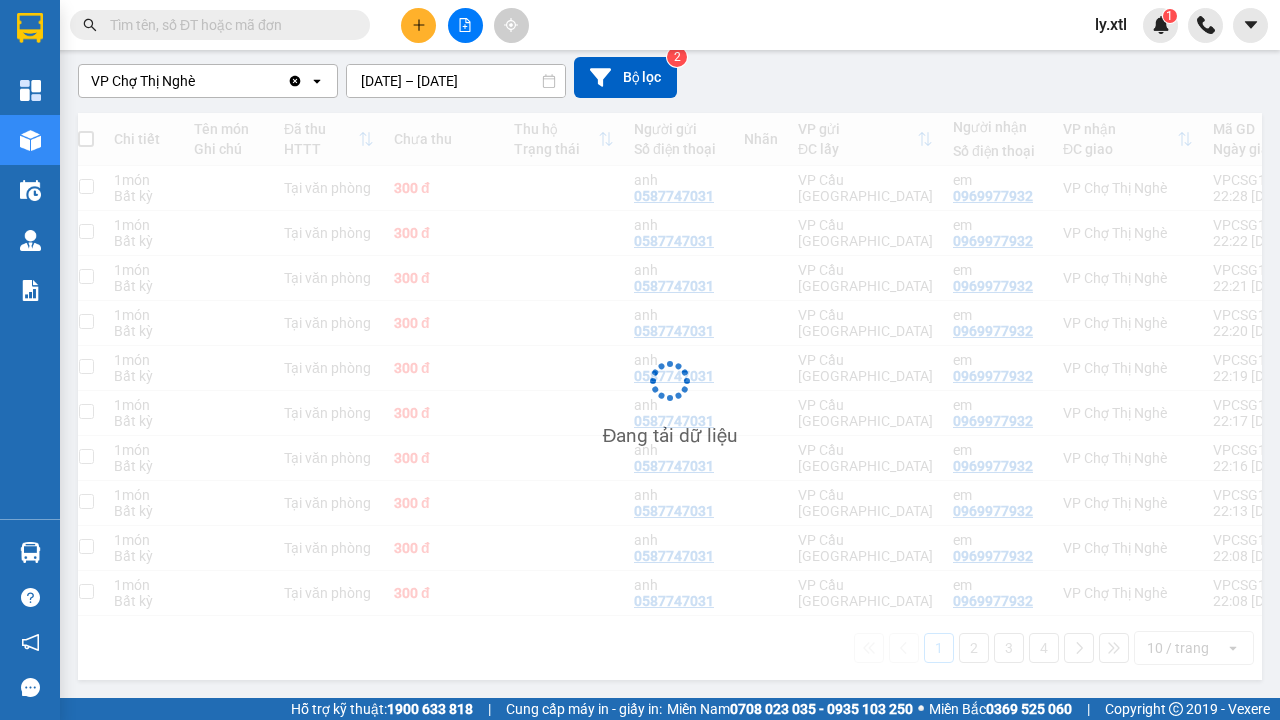 click at bounding box center [86, 186] 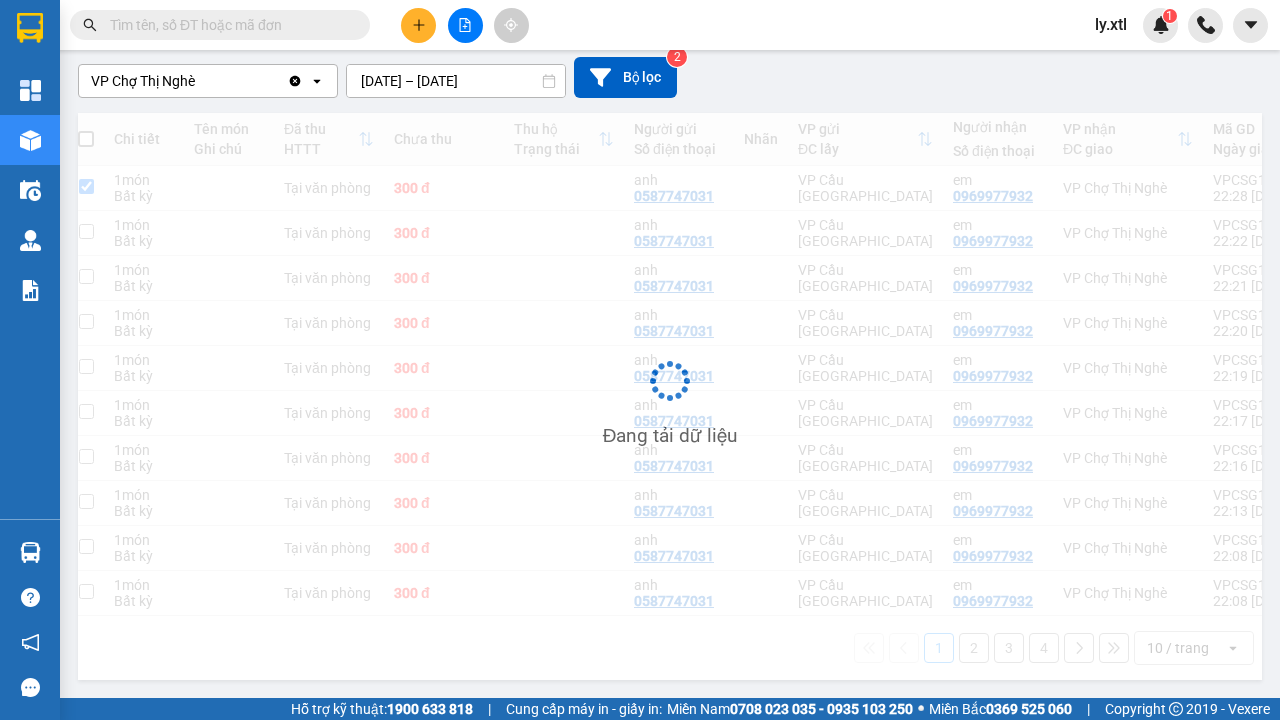 checkbox on "true" 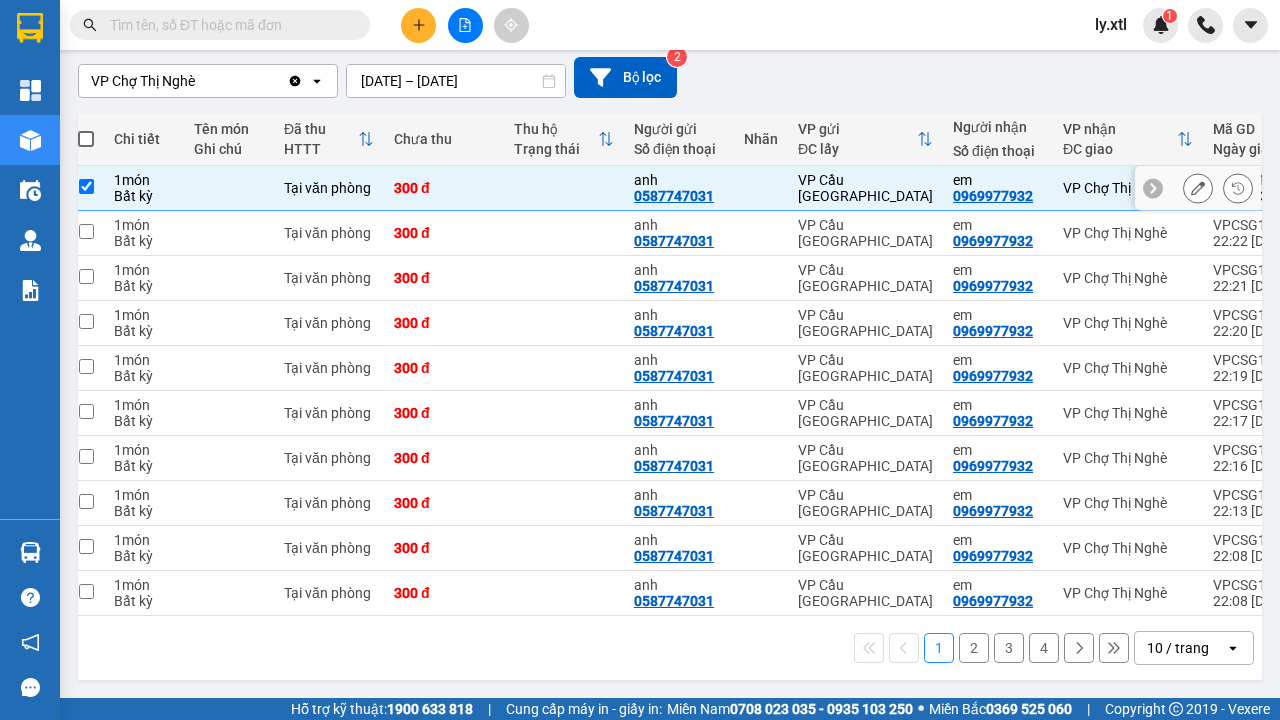 click 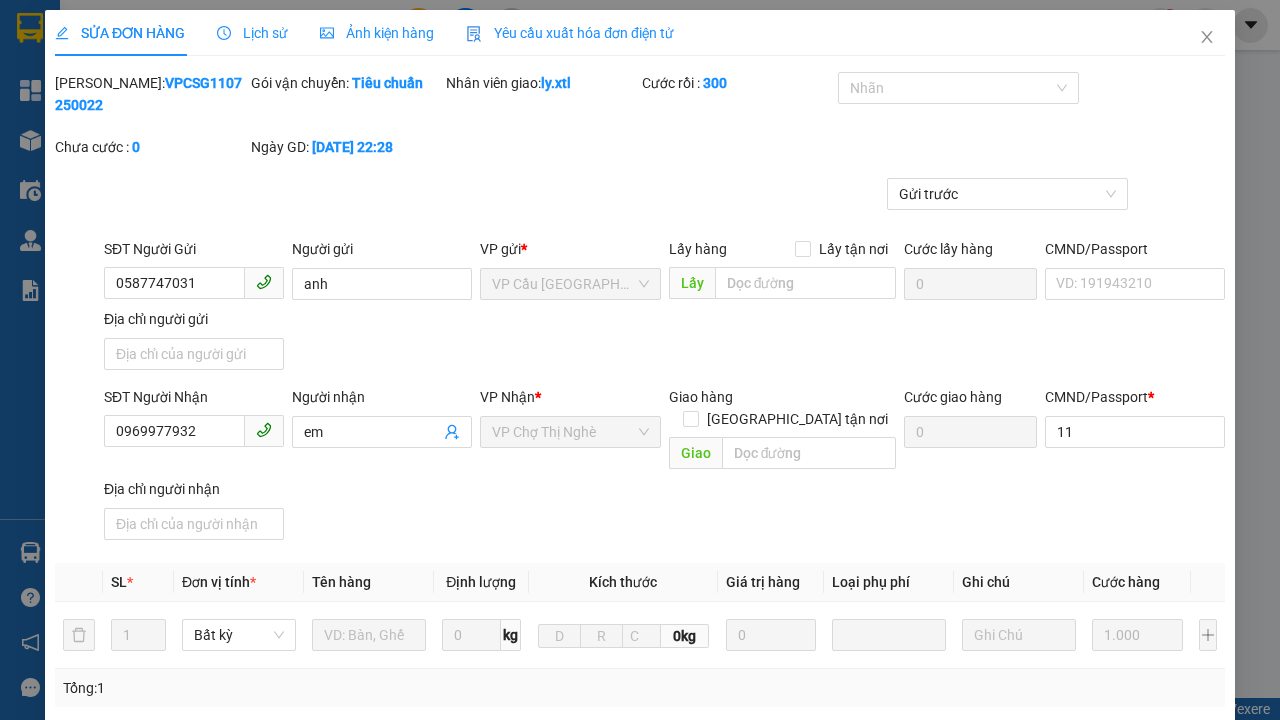 scroll, scrollTop: 0, scrollLeft: 0, axis: both 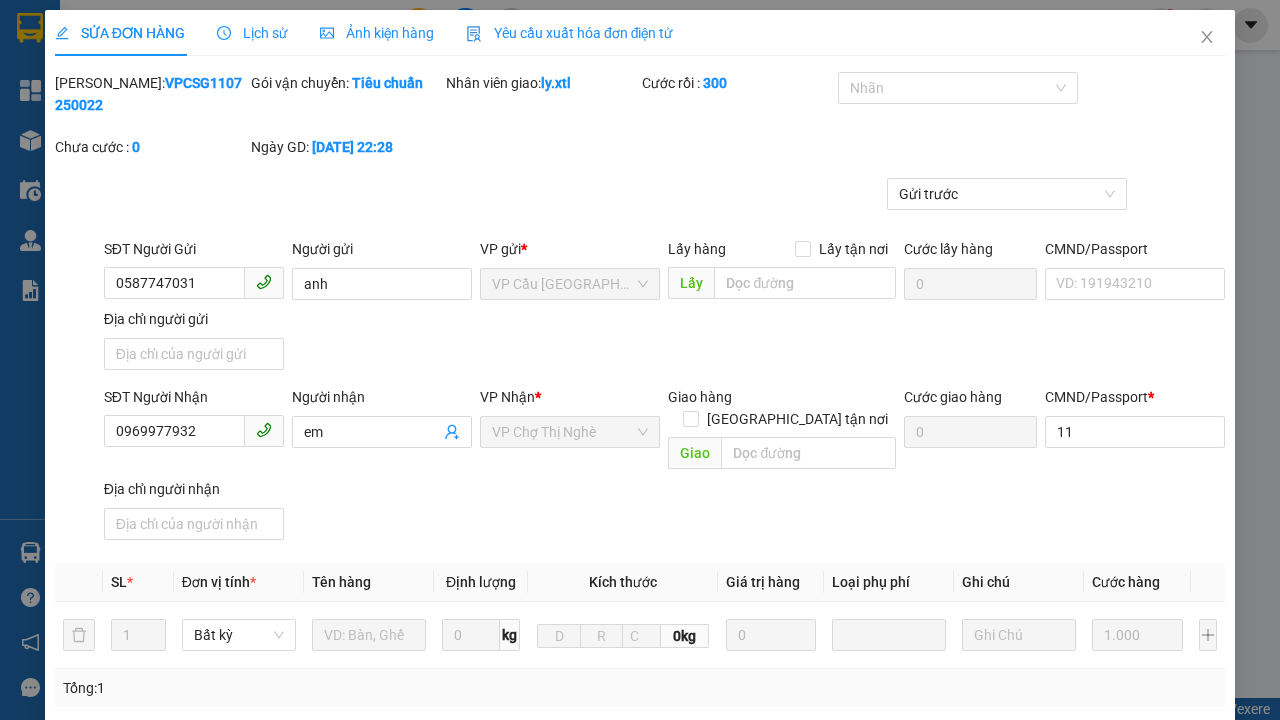 click at bounding box center [474, 34] 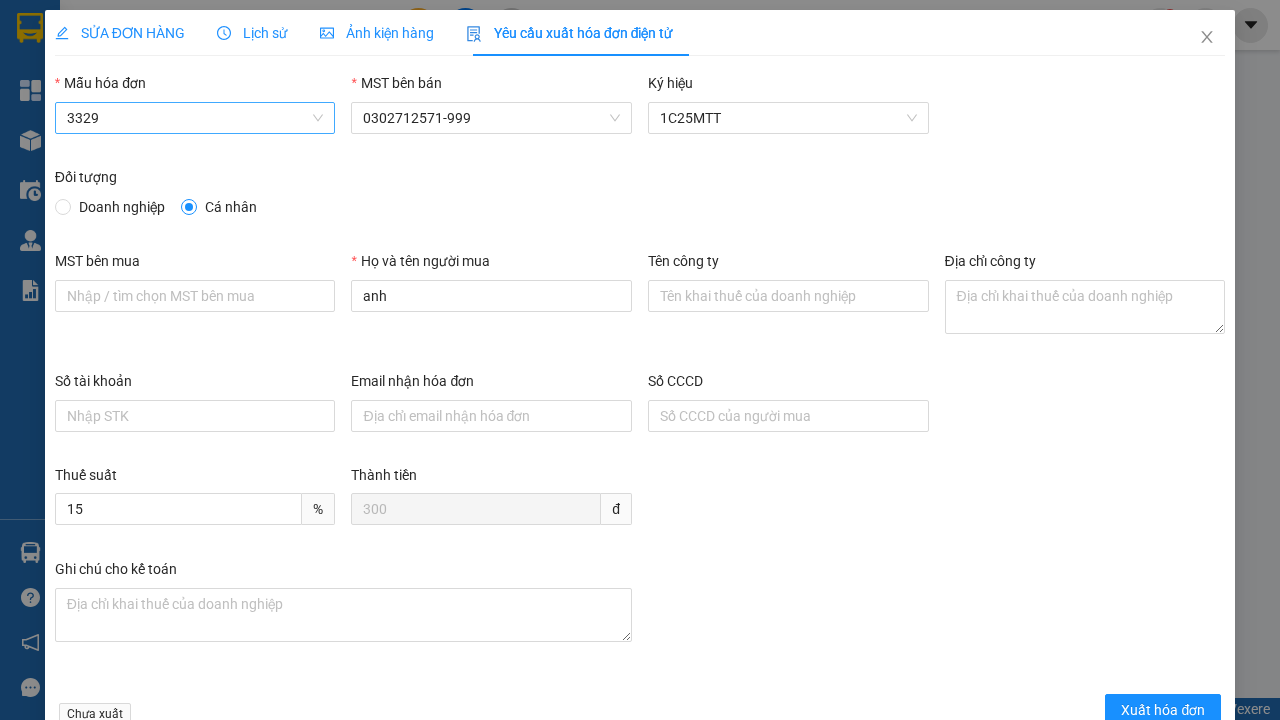click on "3329" at bounding box center (195, 118) 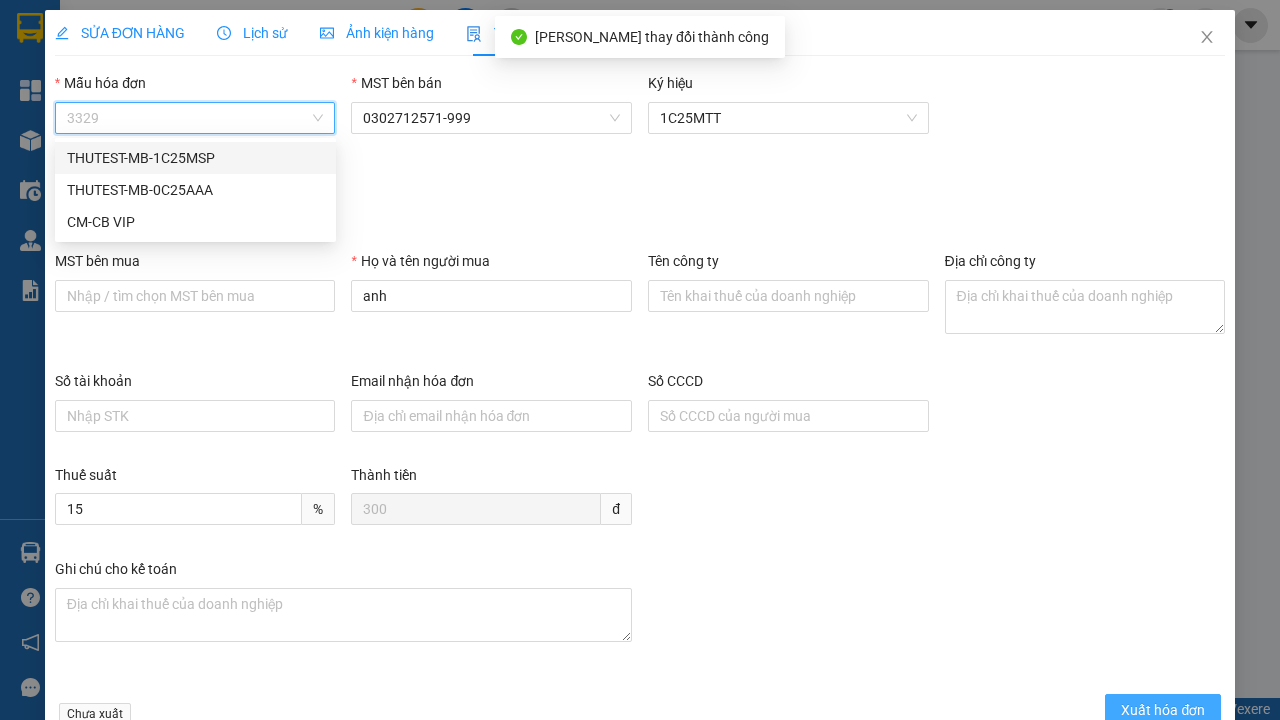 click on "THUTEST-MB-1C25MSP" at bounding box center [195, 158] 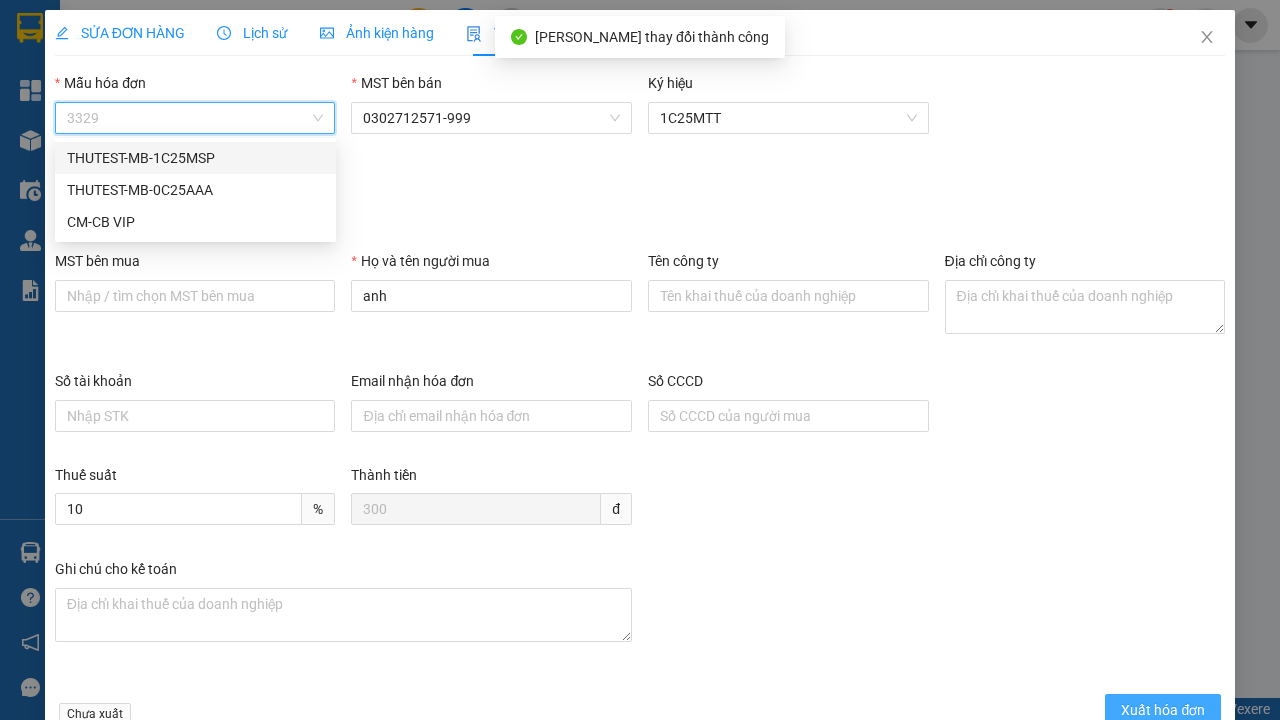 click on "Chưa xuất Xuất hóa đơn" at bounding box center [640, 713] 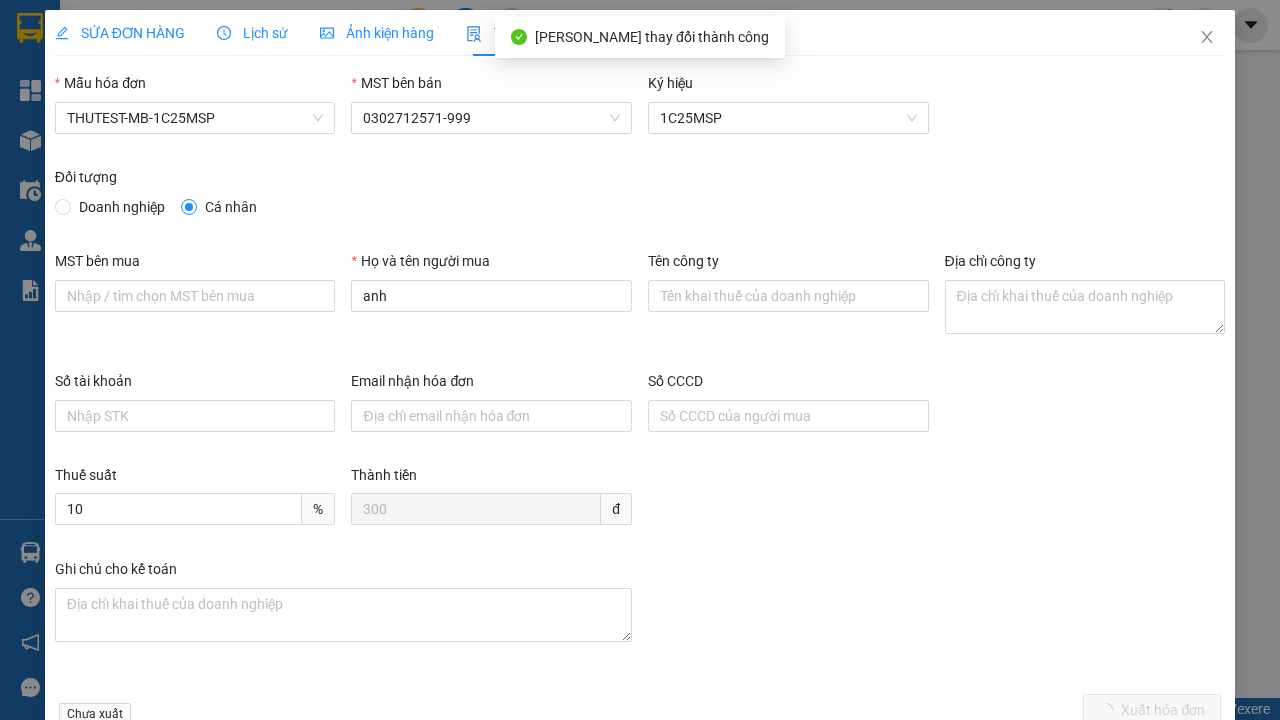 scroll, scrollTop: 12, scrollLeft: 0, axis: vertical 